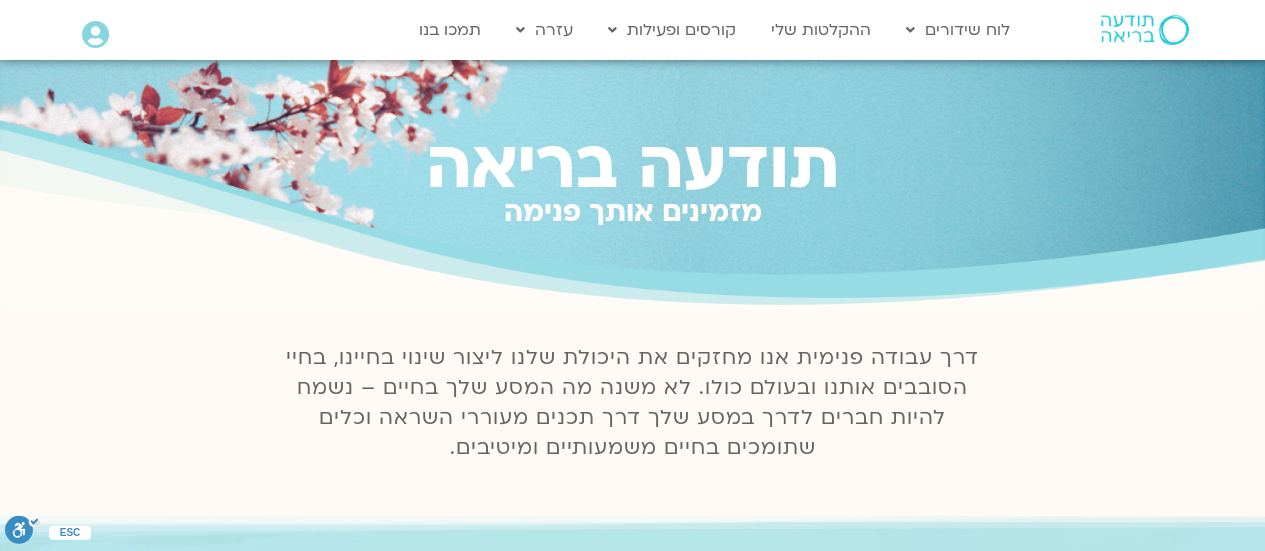 scroll, scrollTop: 0, scrollLeft: 0, axis: both 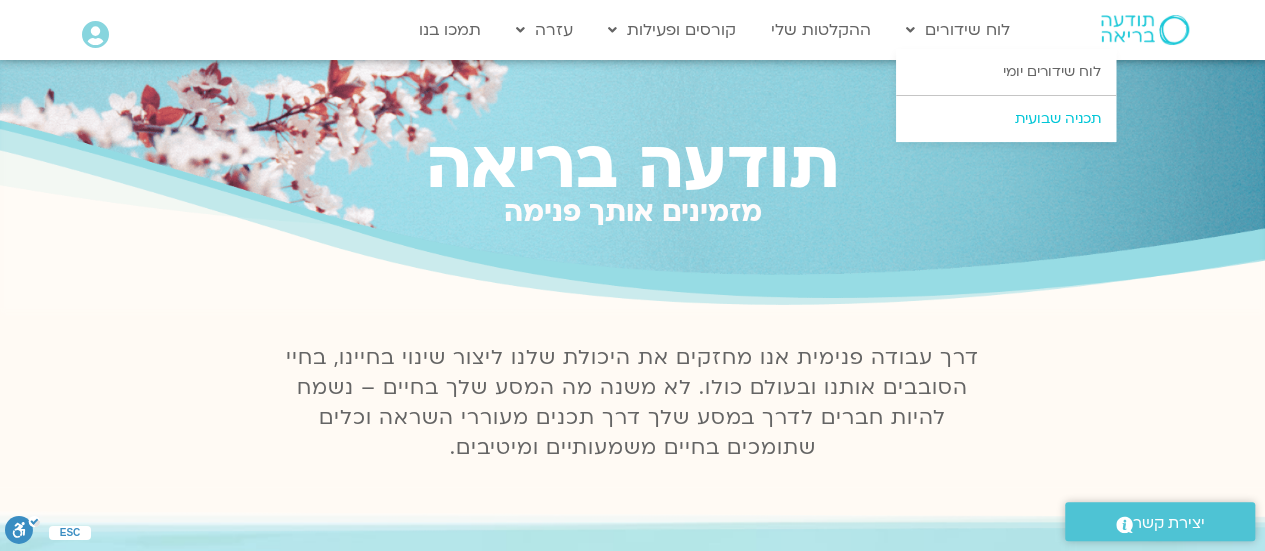 click on "תכניה שבועית" at bounding box center [1006, 119] 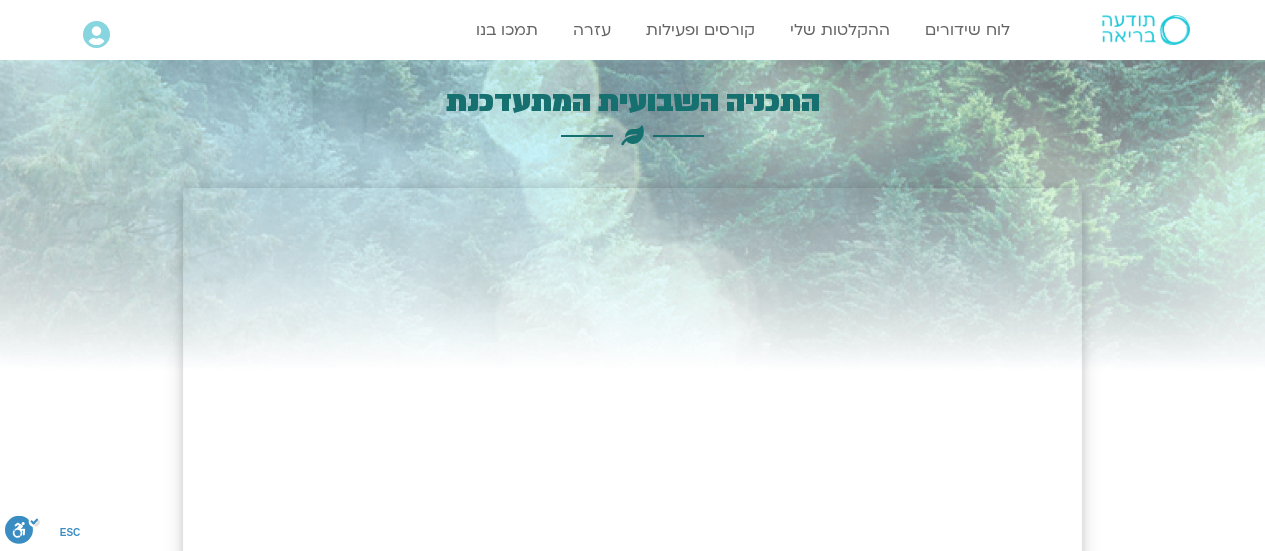 scroll, scrollTop: 0, scrollLeft: 0, axis: both 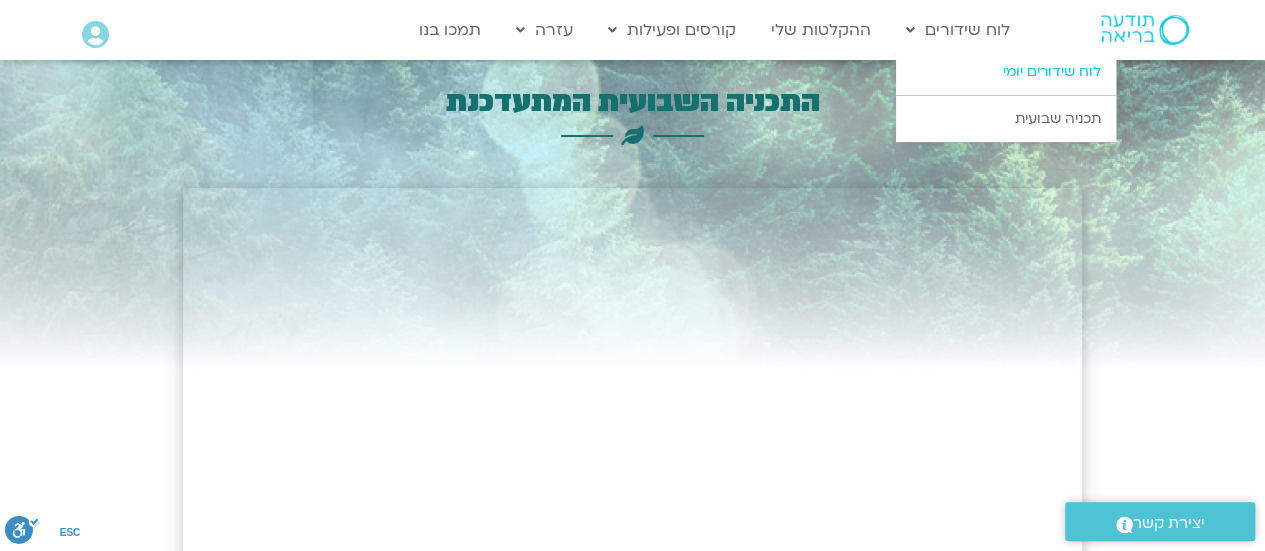 click on "לוח שידורים יומי" at bounding box center (1006, 72) 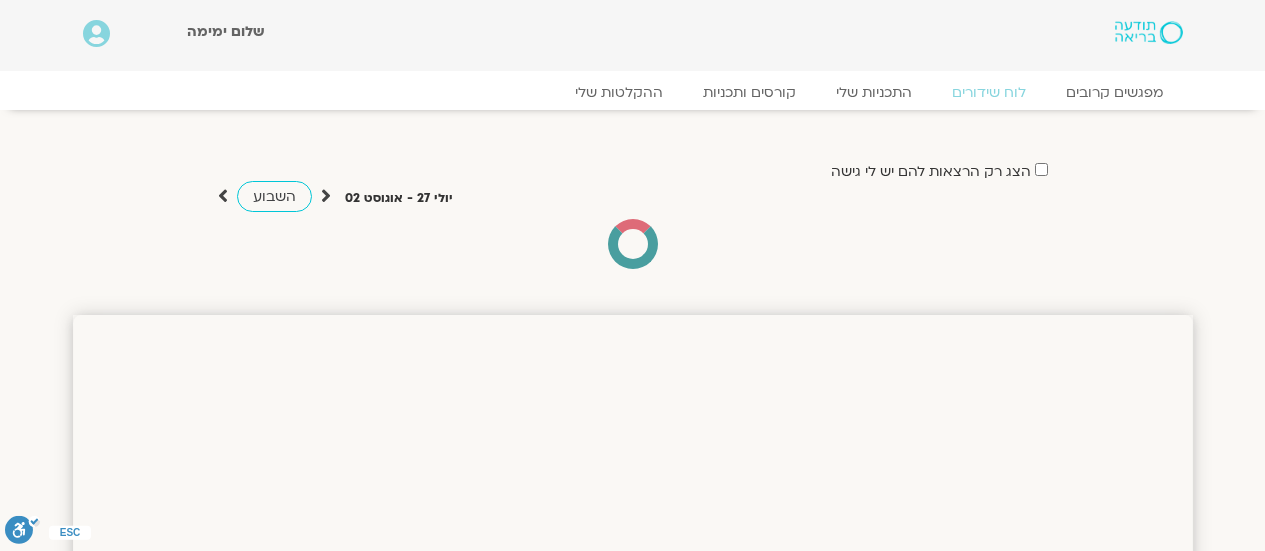 scroll, scrollTop: 0, scrollLeft: 0, axis: both 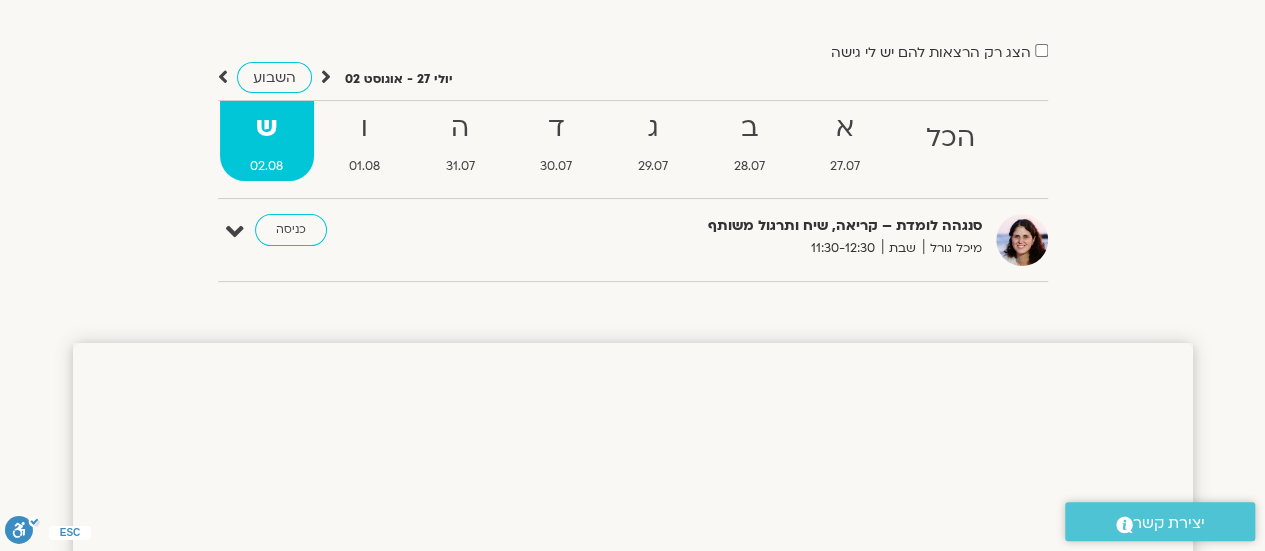 click at bounding box center [326, 77] 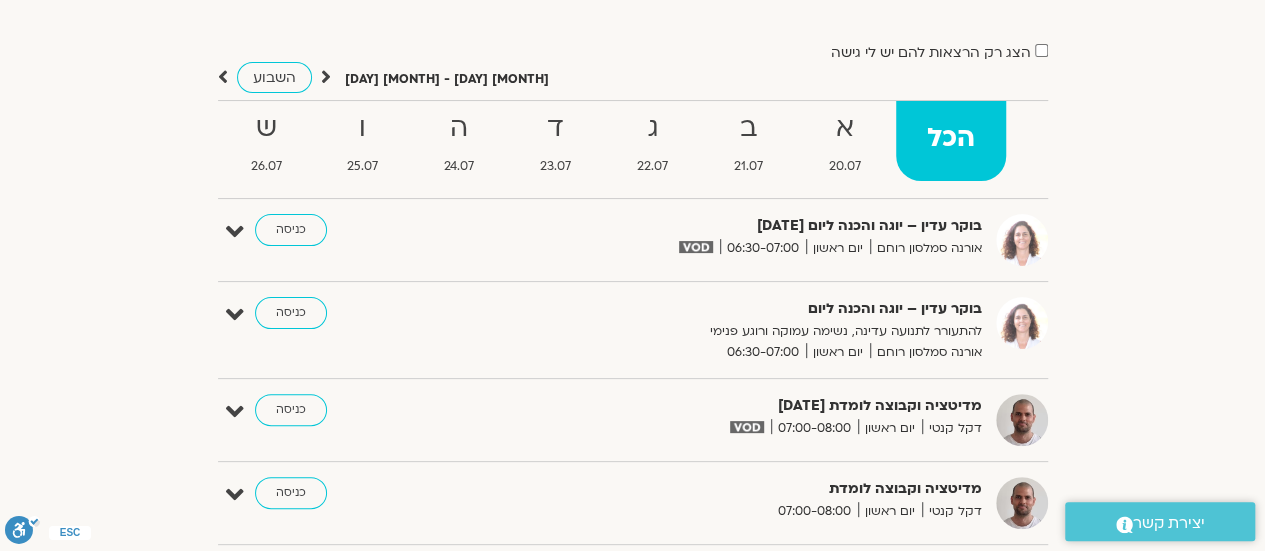 drag, startPoint x: 327, startPoint y: 75, endPoint x: 316, endPoint y: 39, distance: 37.64306 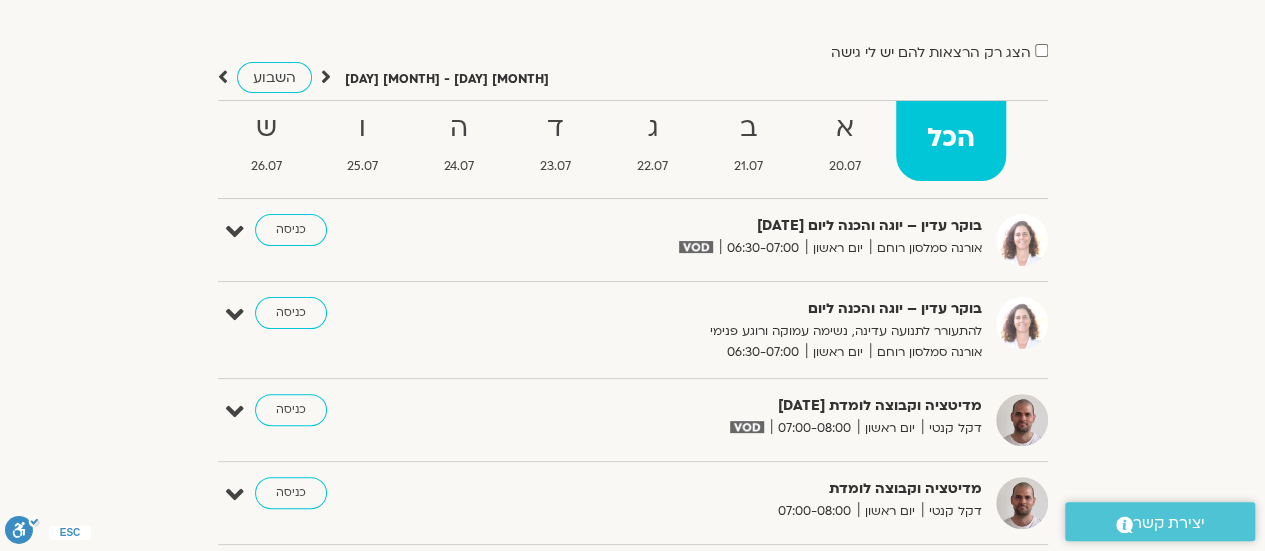 click at bounding box center [326, 77] 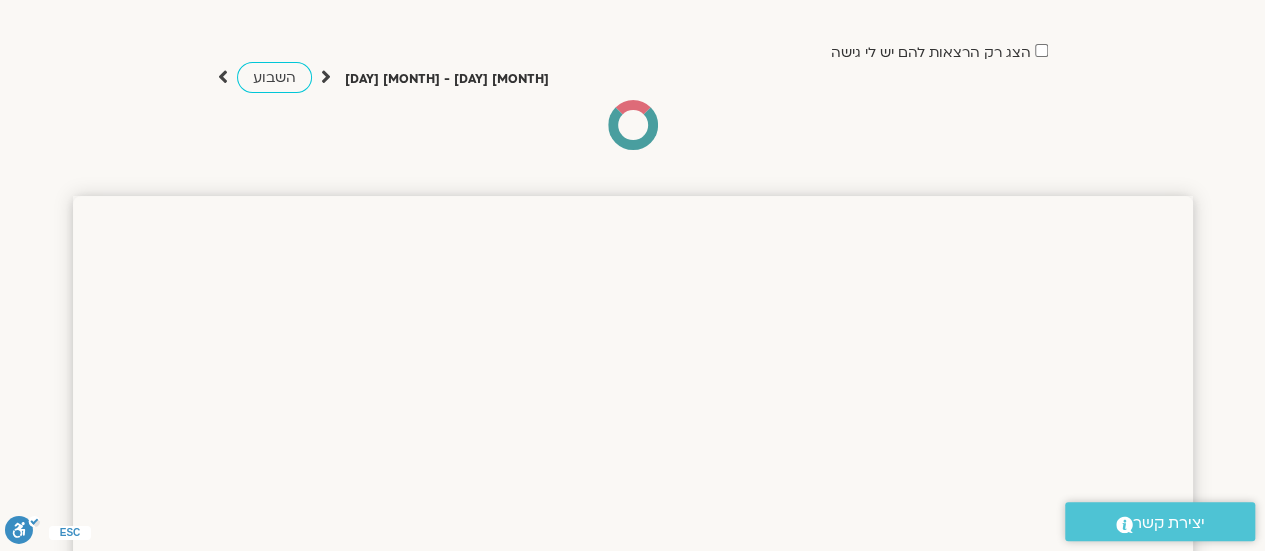 click at bounding box center (326, 77) 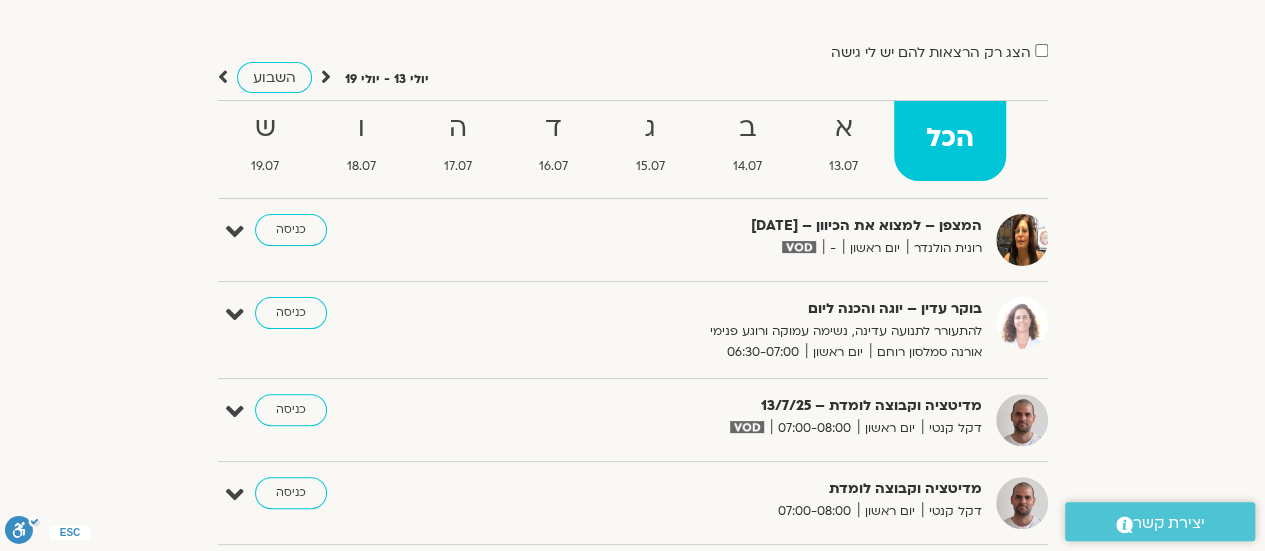 click at bounding box center [326, 77] 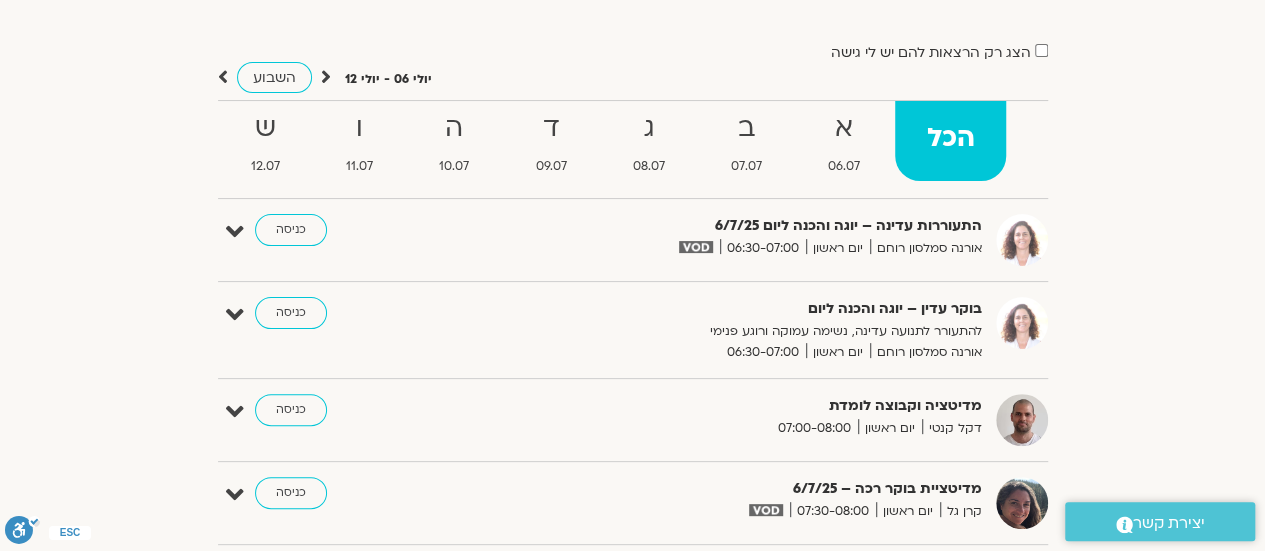 click at bounding box center (326, 77) 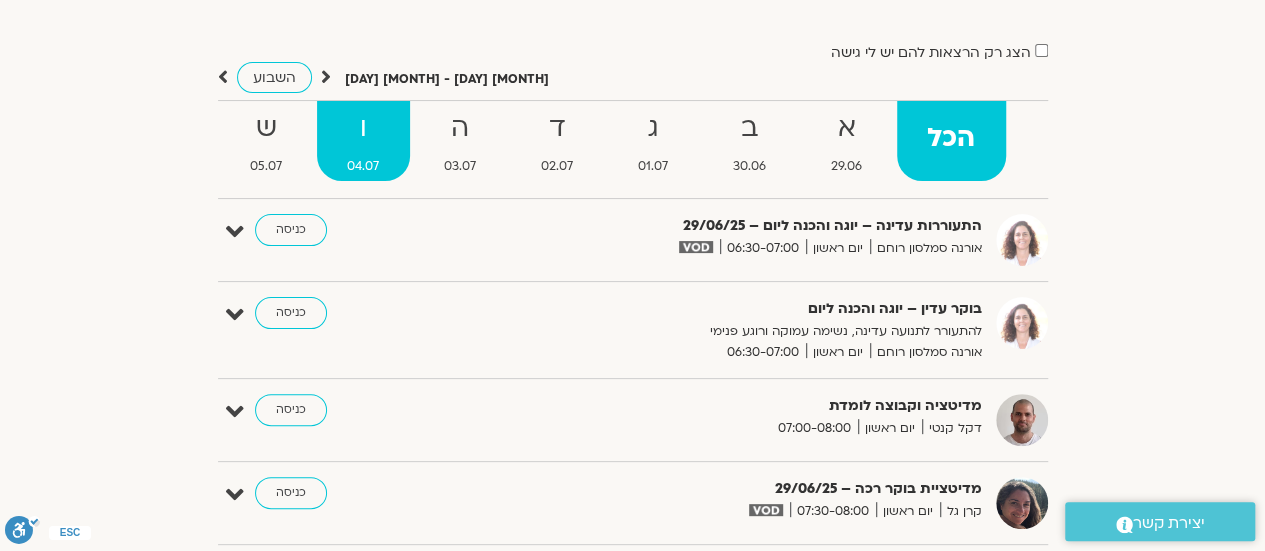 click on "04.07" at bounding box center [363, 166] 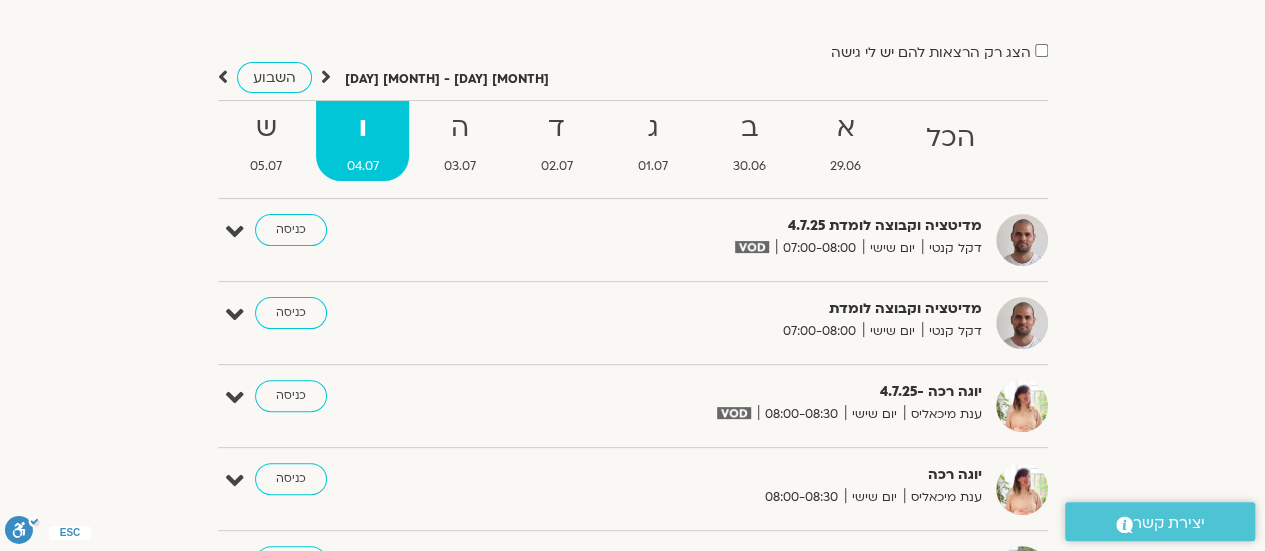 click on "04.07" at bounding box center [362, 166] 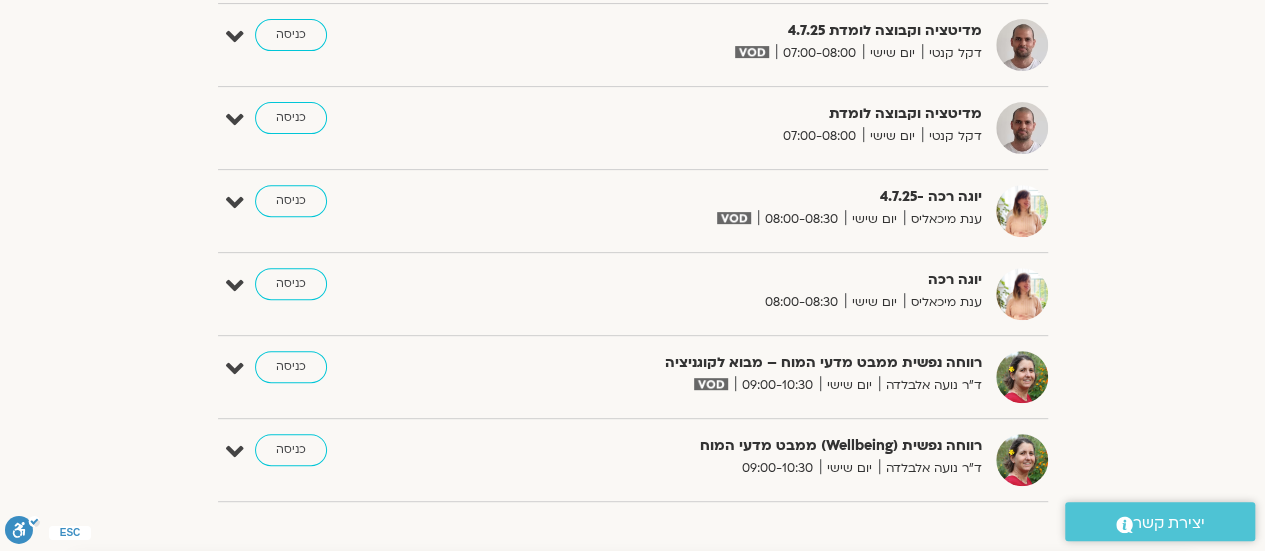 scroll, scrollTop: 345, scrollLeft: 0, axis: vertical 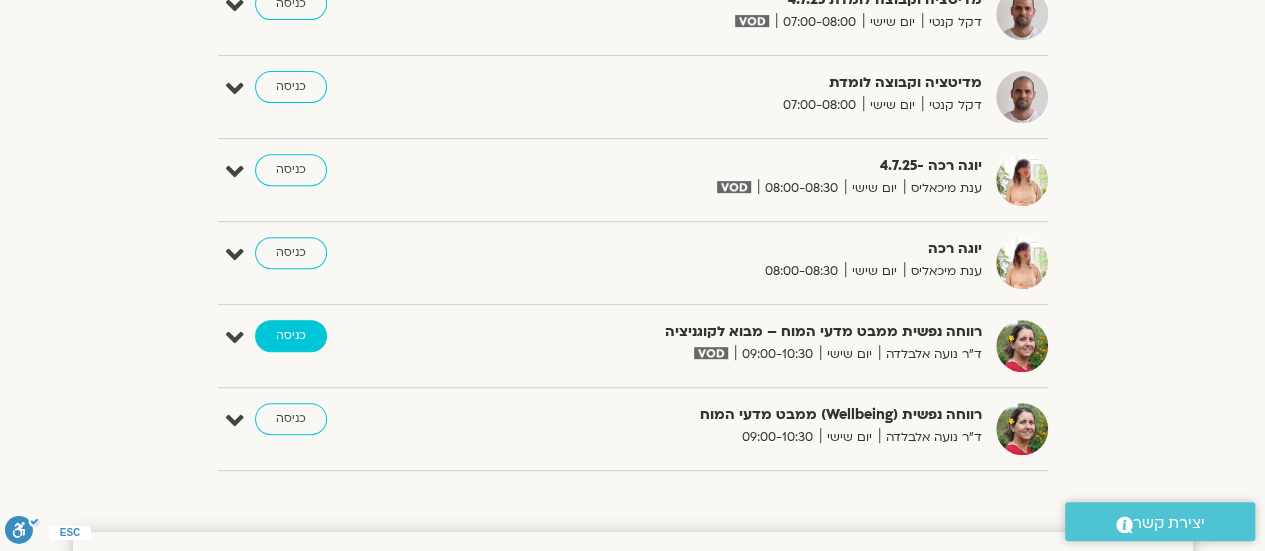 click on "כניסה" at bounding box center (291, 336) 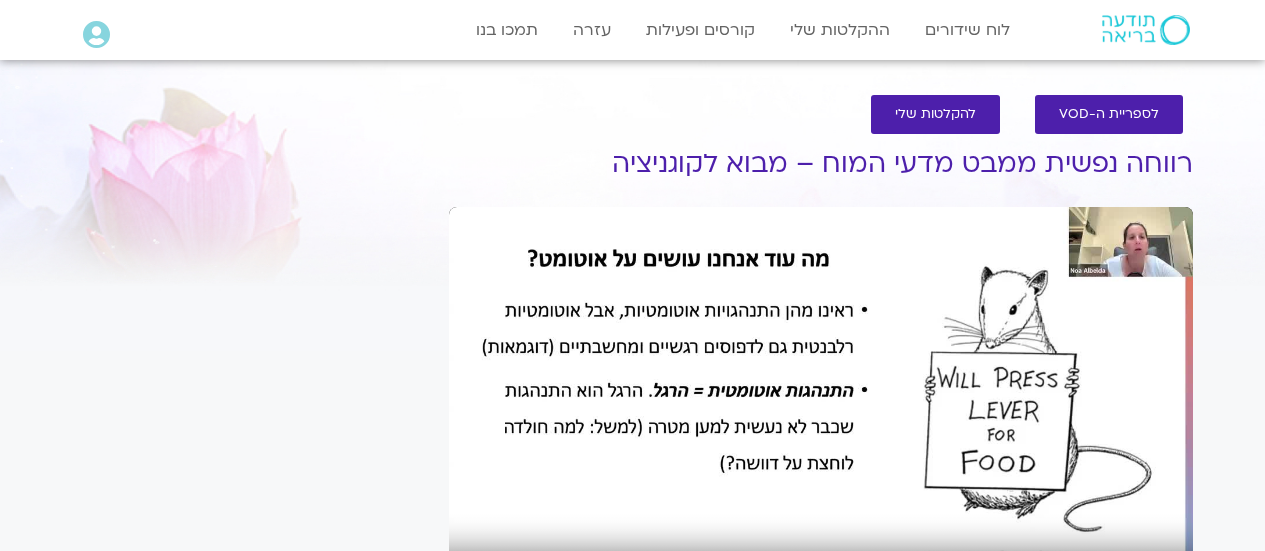 scroll, scrollTop: 0, scrollLeft: 0, axis: both 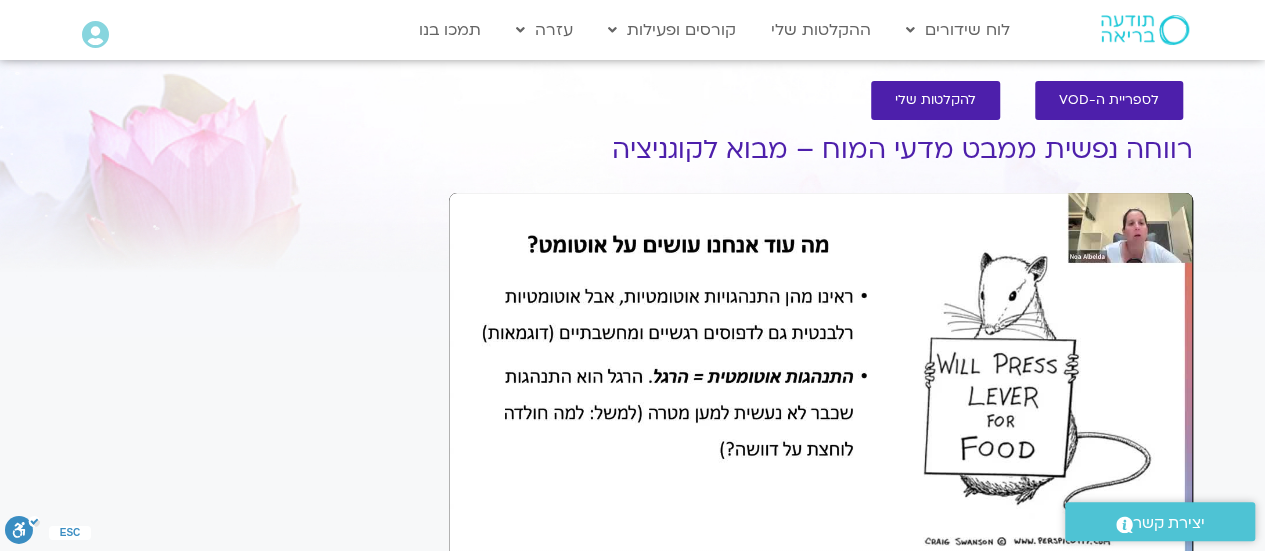 drag, startPoint x: 0, startPoint y: 0, endPoint x: 1131, endPoint y: 193, distance: 1147.3491 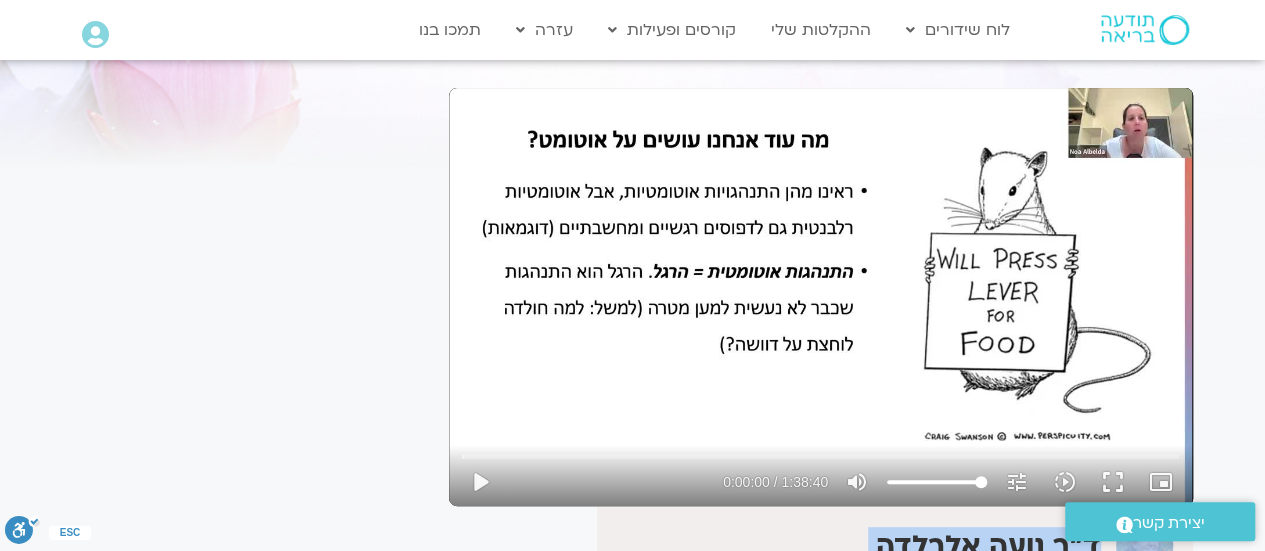 scroll, scrollTop: 125, scrollLeft: 0, axis: vertical 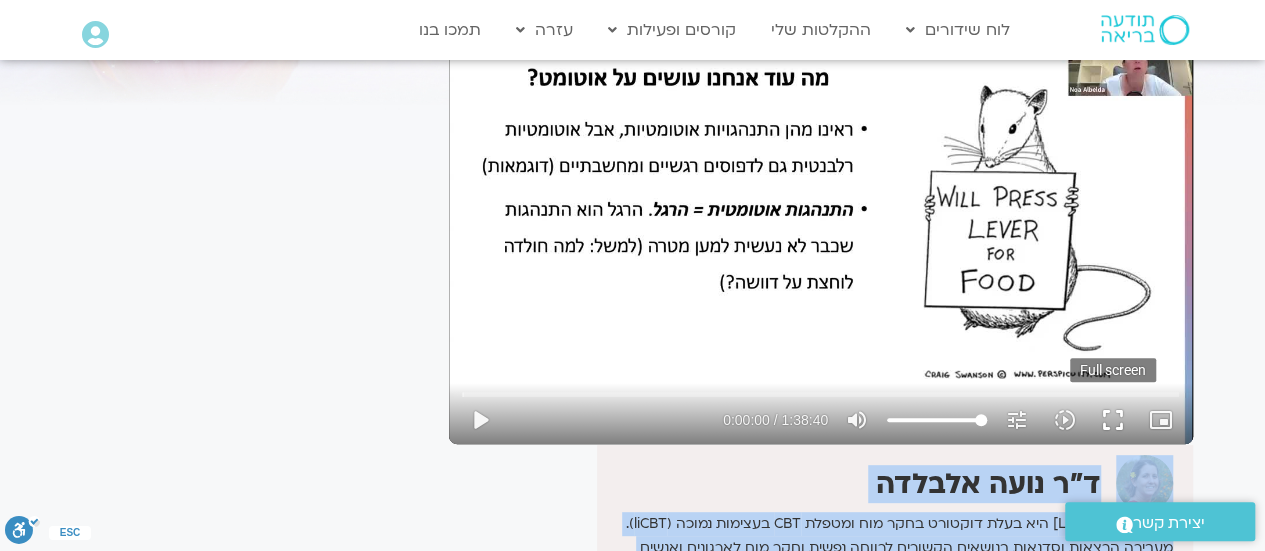 click on "fullscreen" at bounding box center [1113, 420] 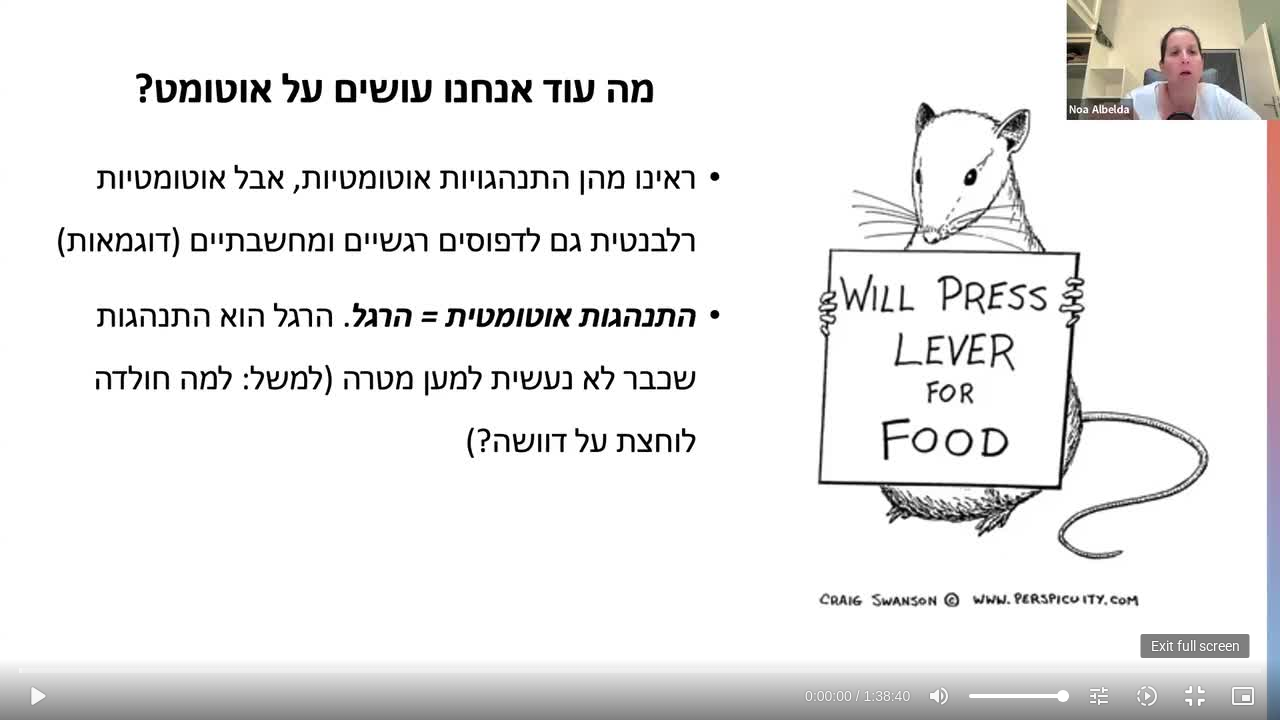 click on "fullscreen_exit" at bounding box center [1195, 696] 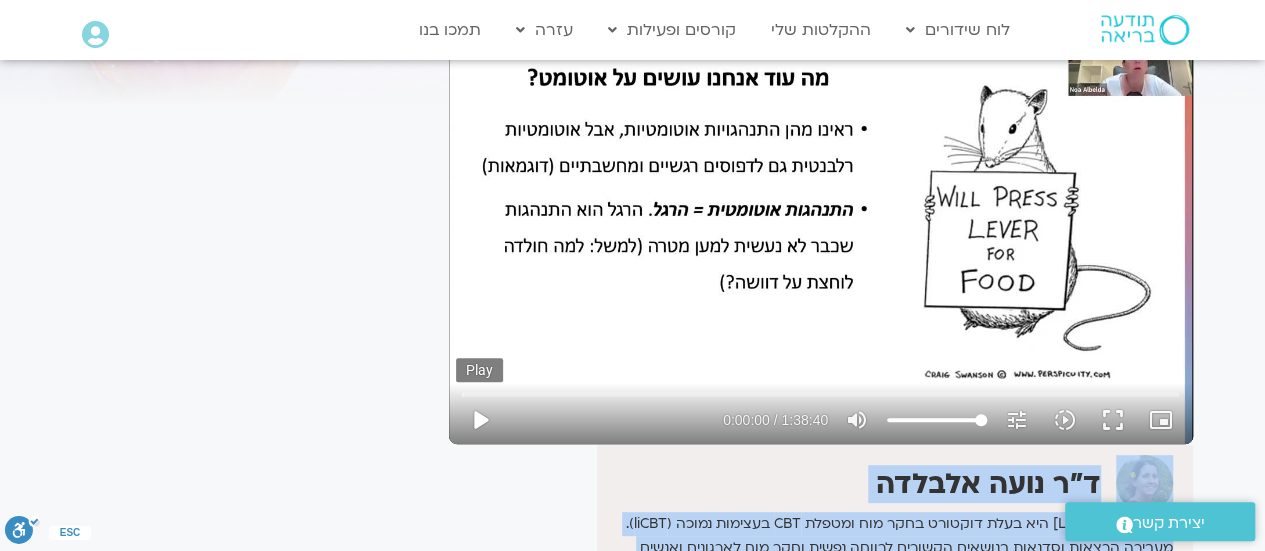 click on "play_arrow" at bounding box center [480, 420] 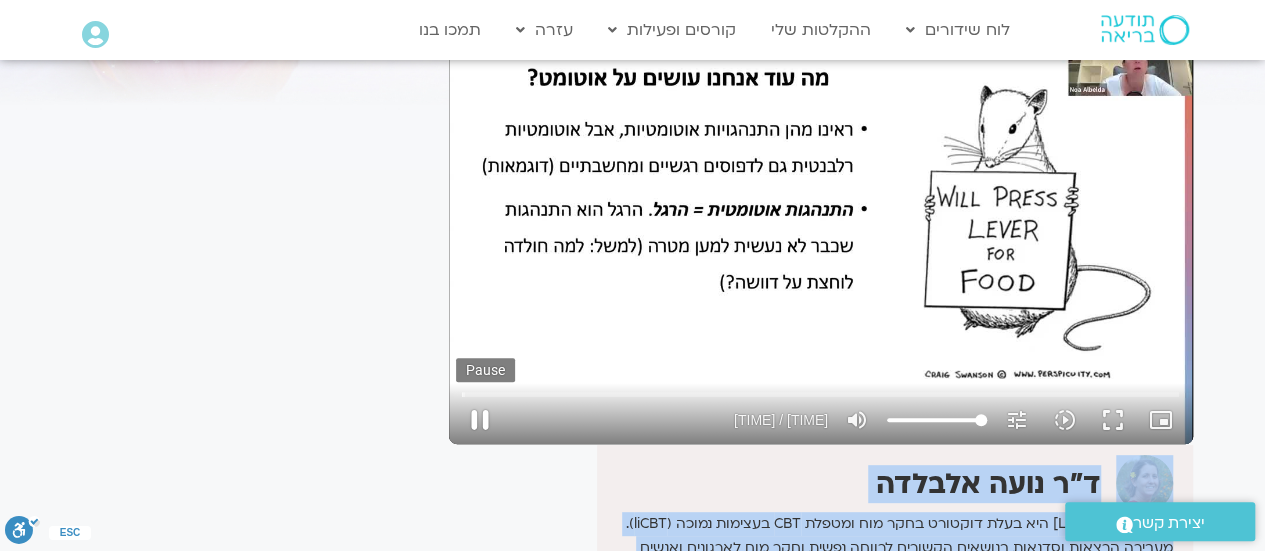 click on "pause" at bounding box center [480, 420] 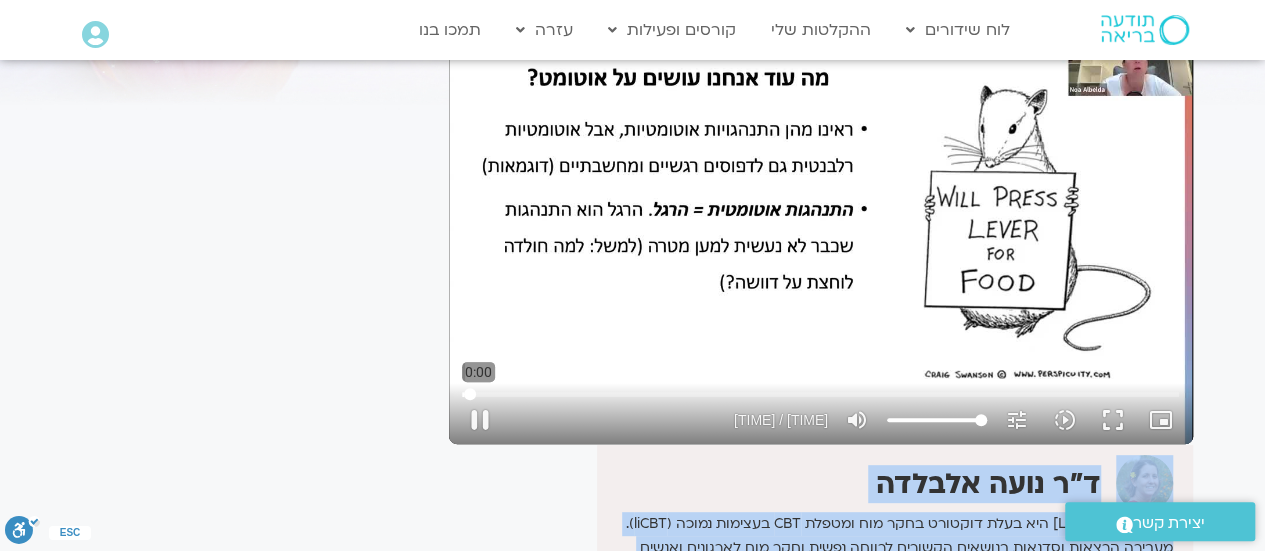 click at bounding box center [820, 394] 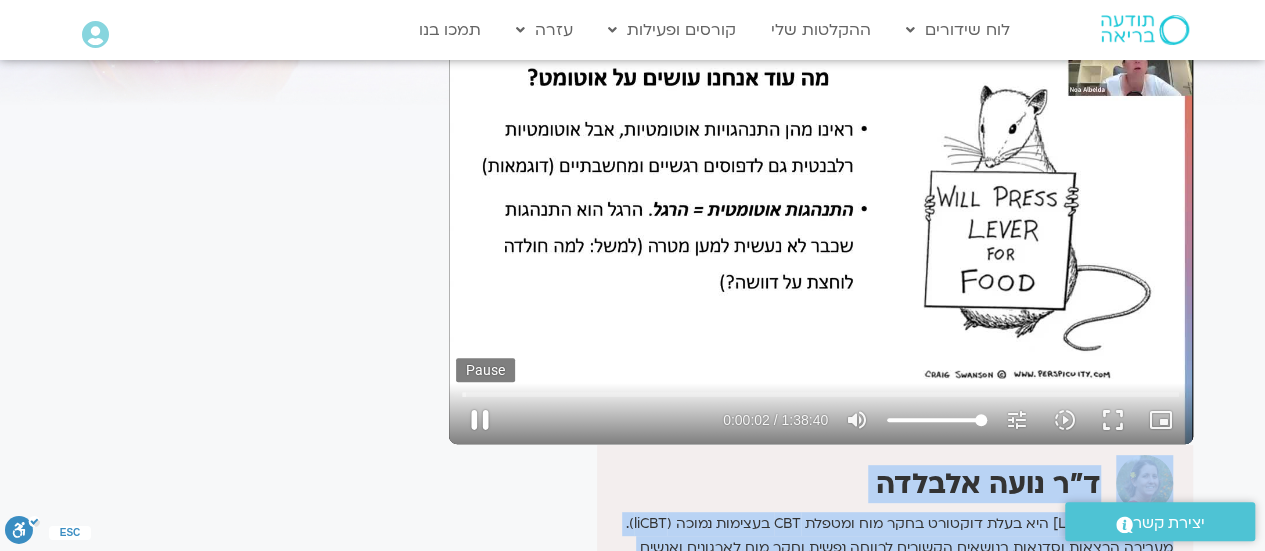 click on "pause" at bounding box center [480, 420] 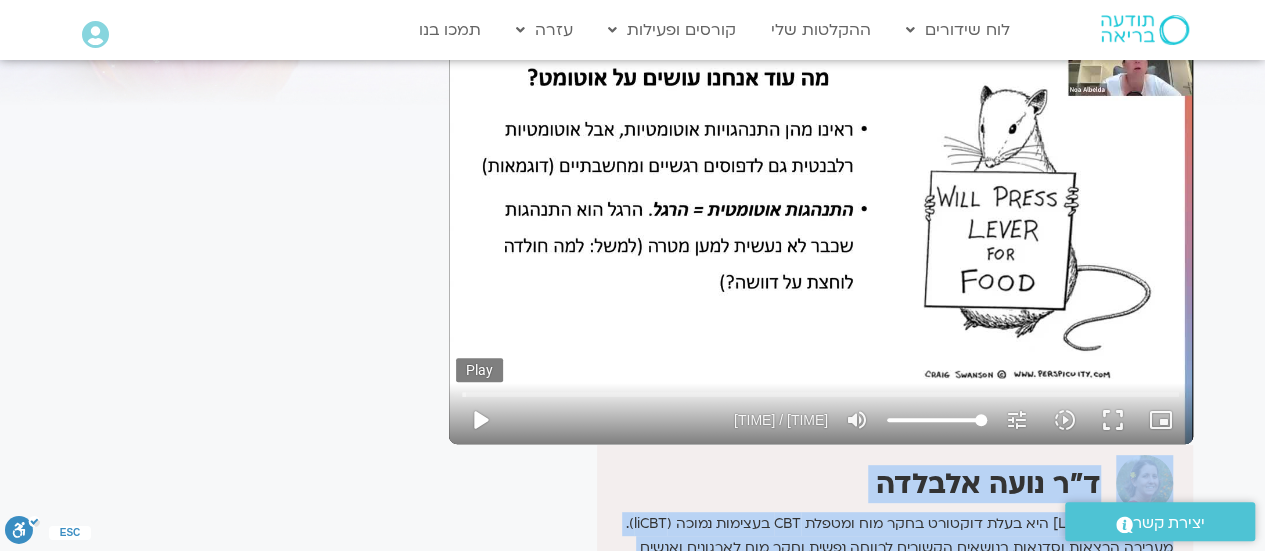 click on "play_arrow" at bounding box center (480, 420) 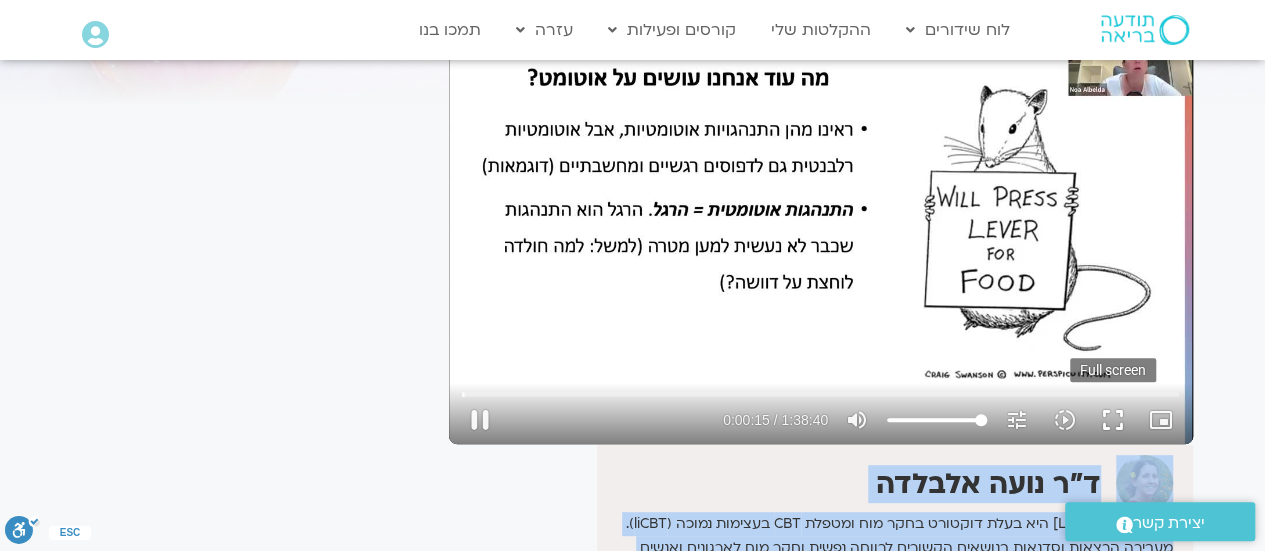 click on "fullscreen" at bounding box center [1113, 420] 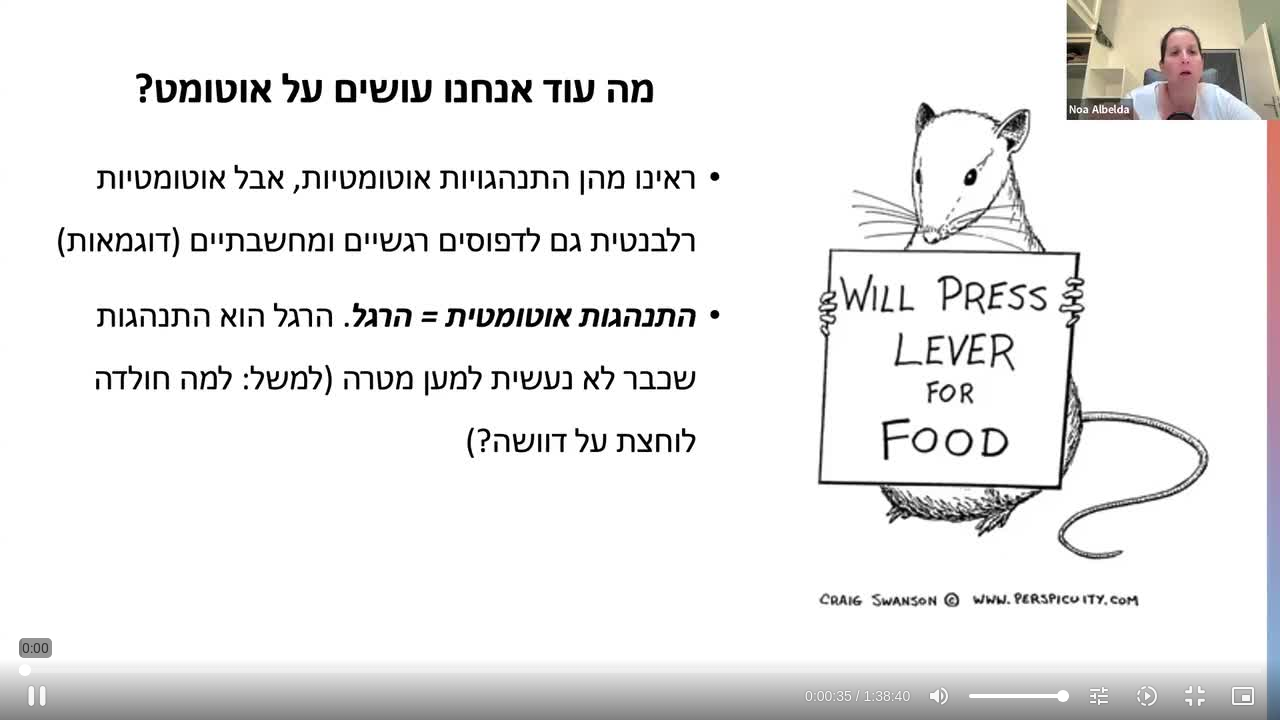 click at bounding box center [640, 670] 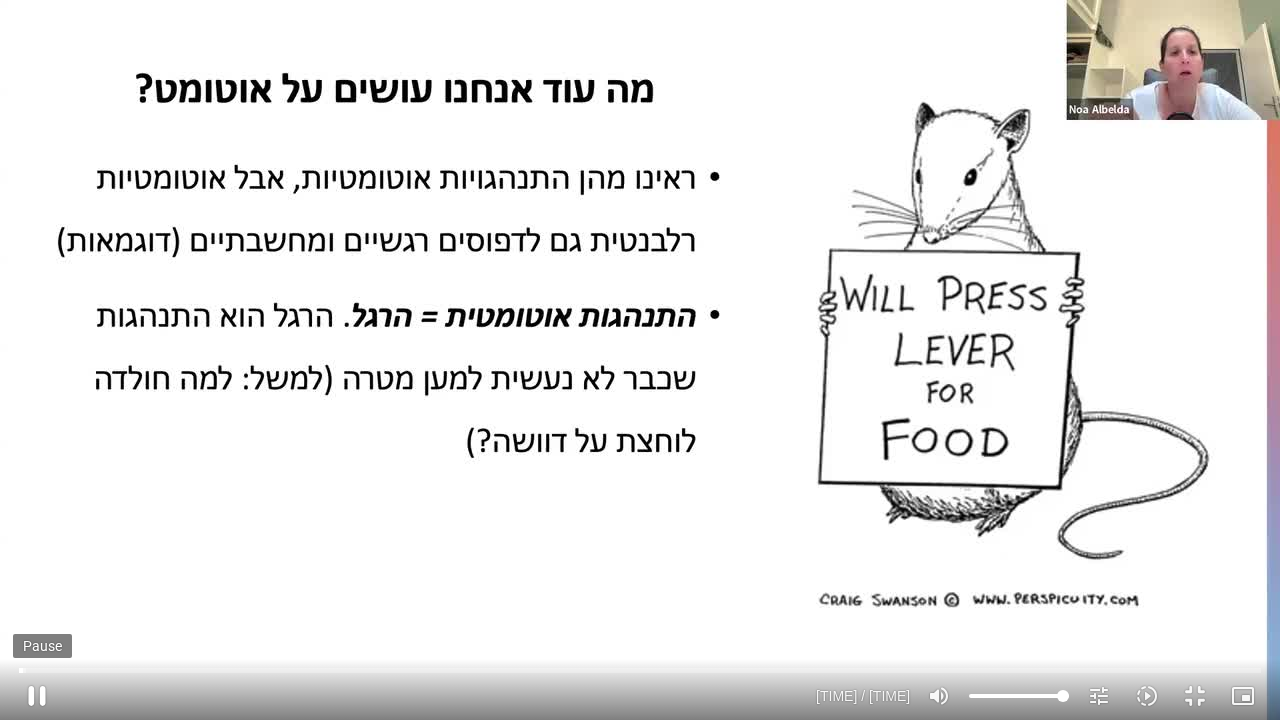 click on "pause" at bounding box center [37, 696] 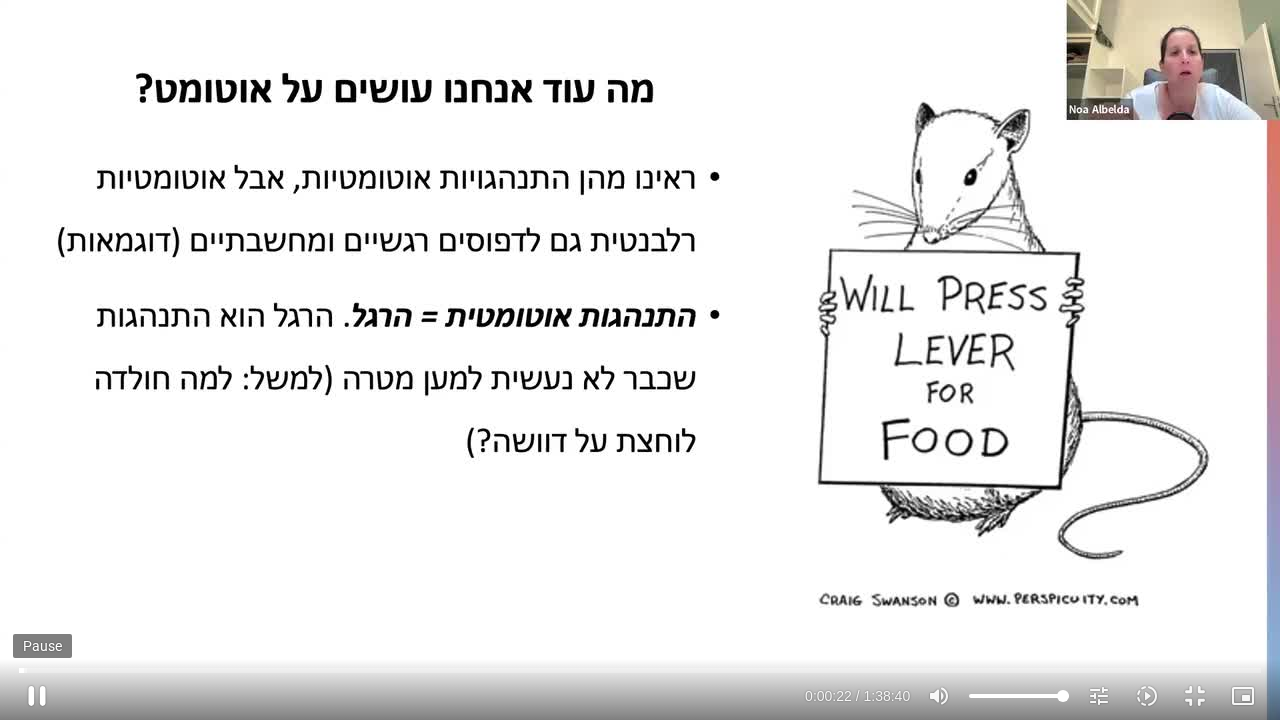 type on "22.386957" 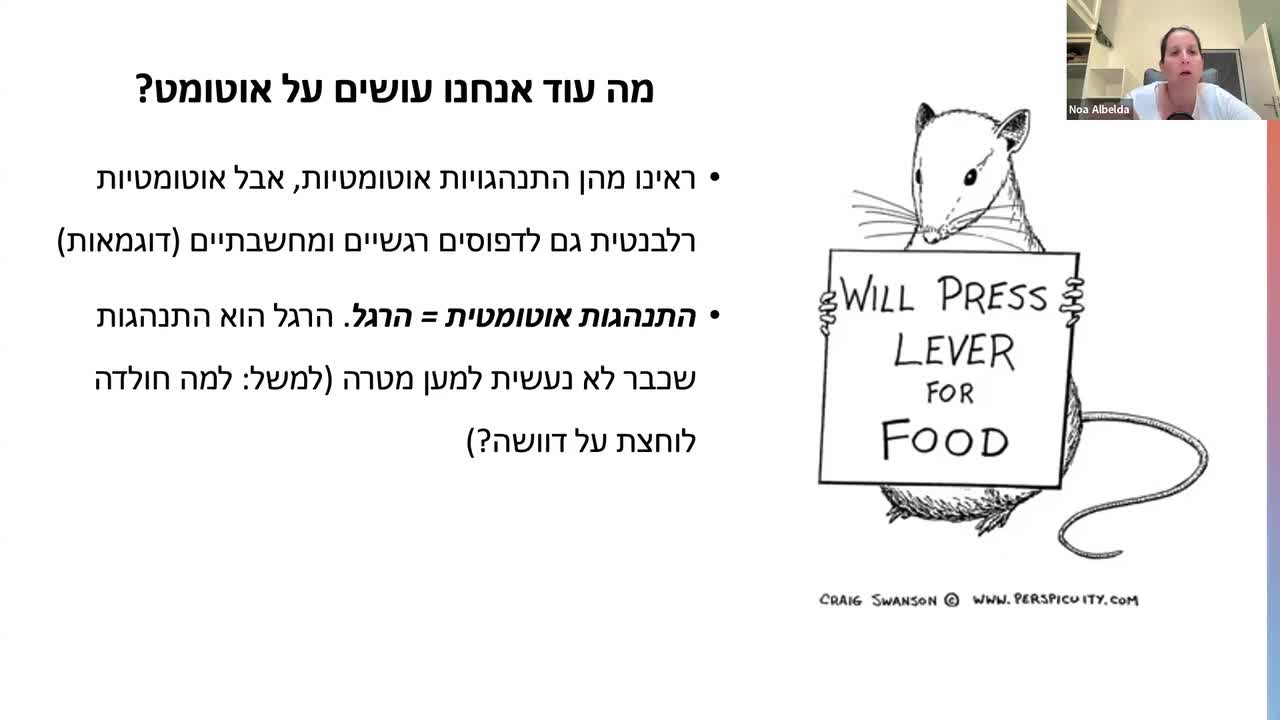 type 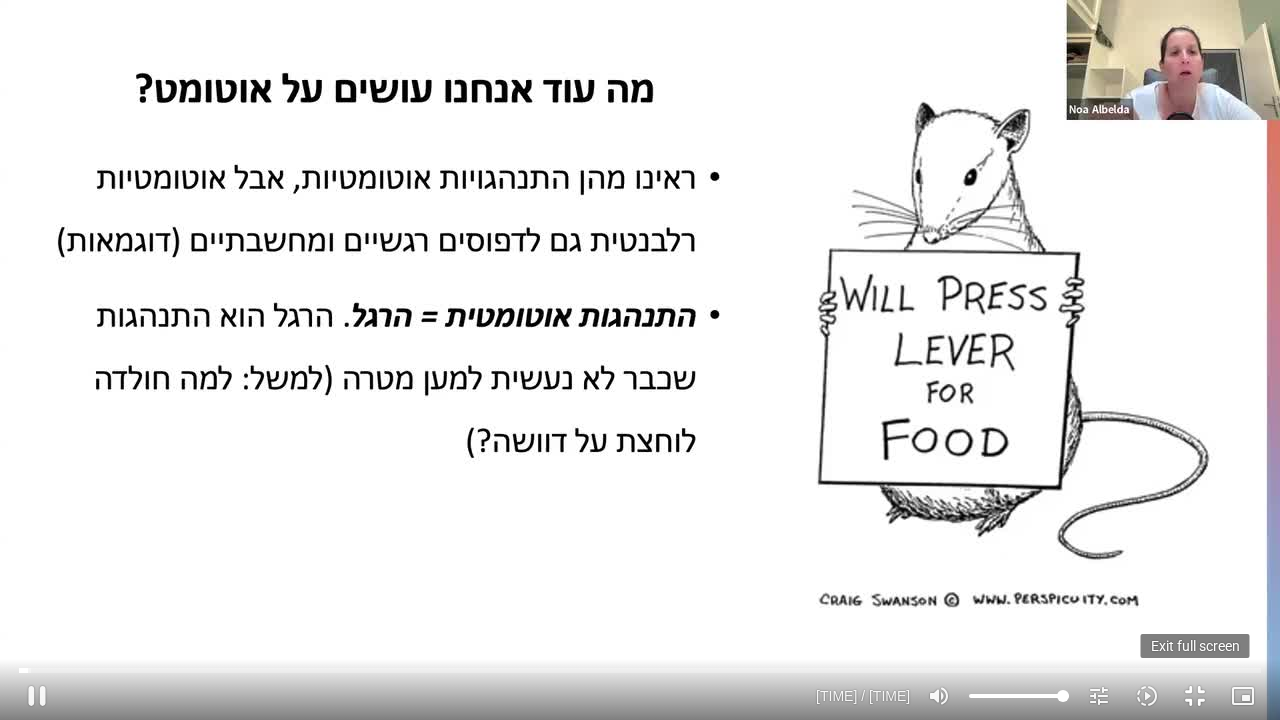 type on "44.778671" 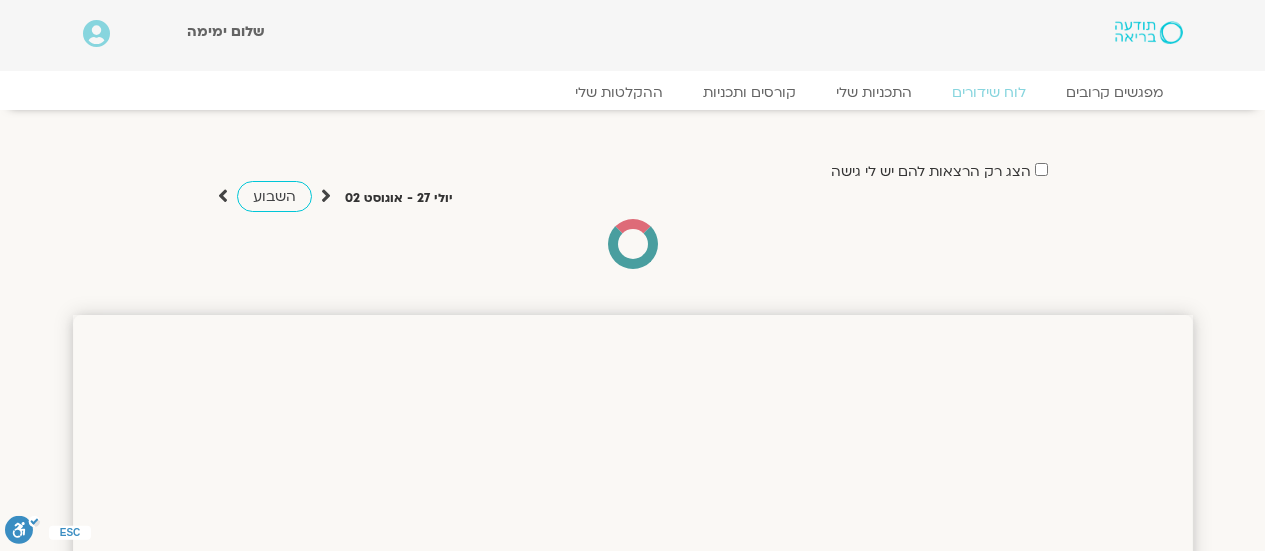 scroll, scrollTop: 395, scrollLeft: 0, axis: vertical 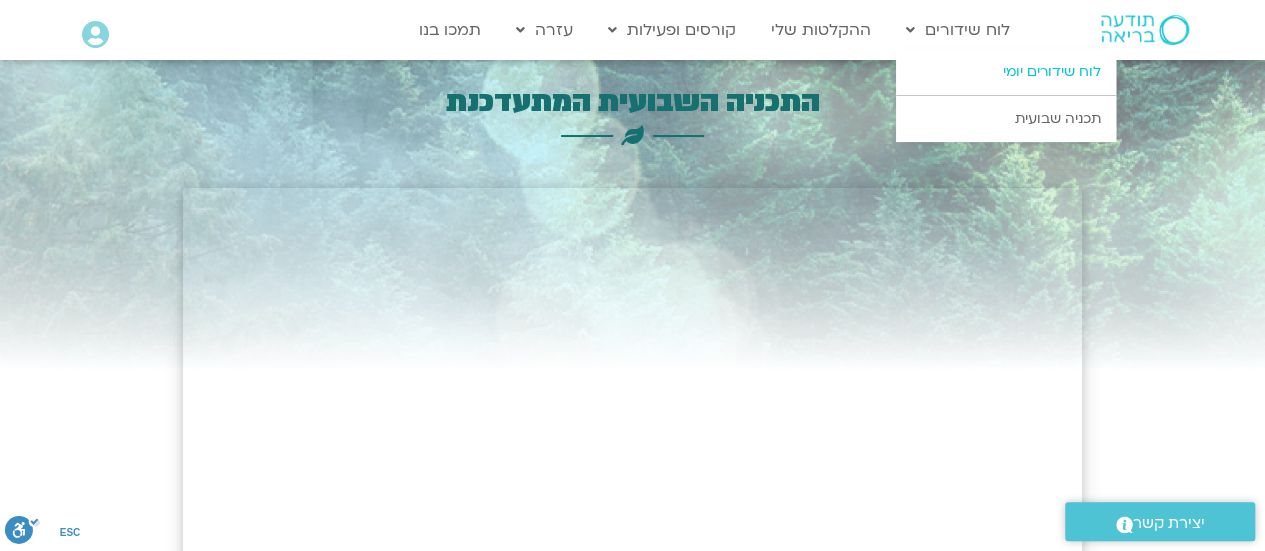 click on "לוח שידורים יומי" at bounding box center [1006, 72] 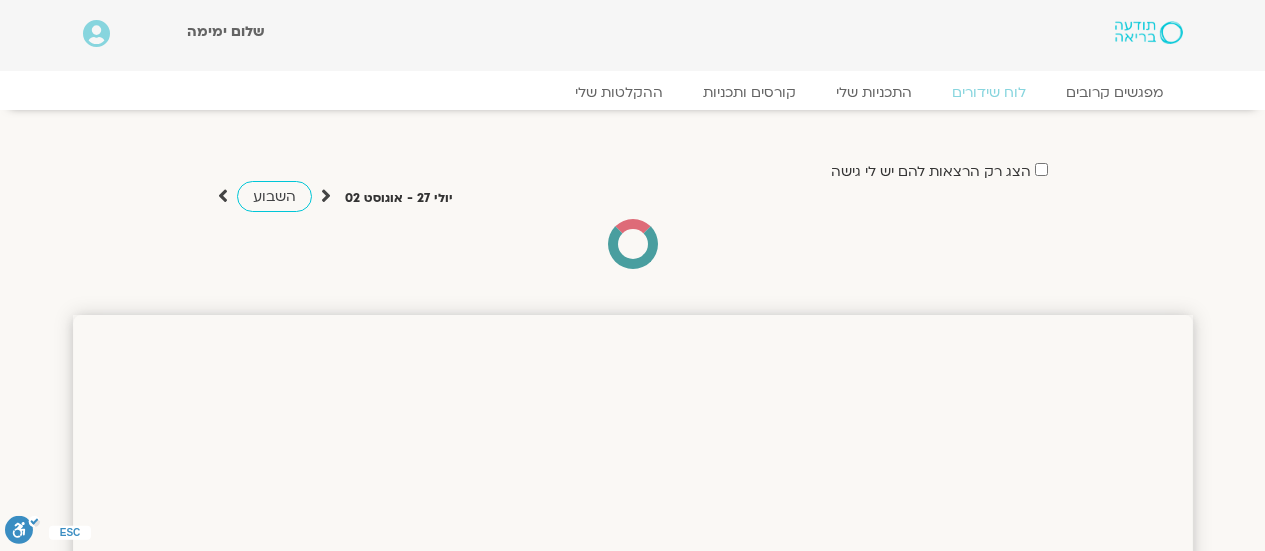 scroll, scrollTop: 0, scrollLeft: 0, axis: both 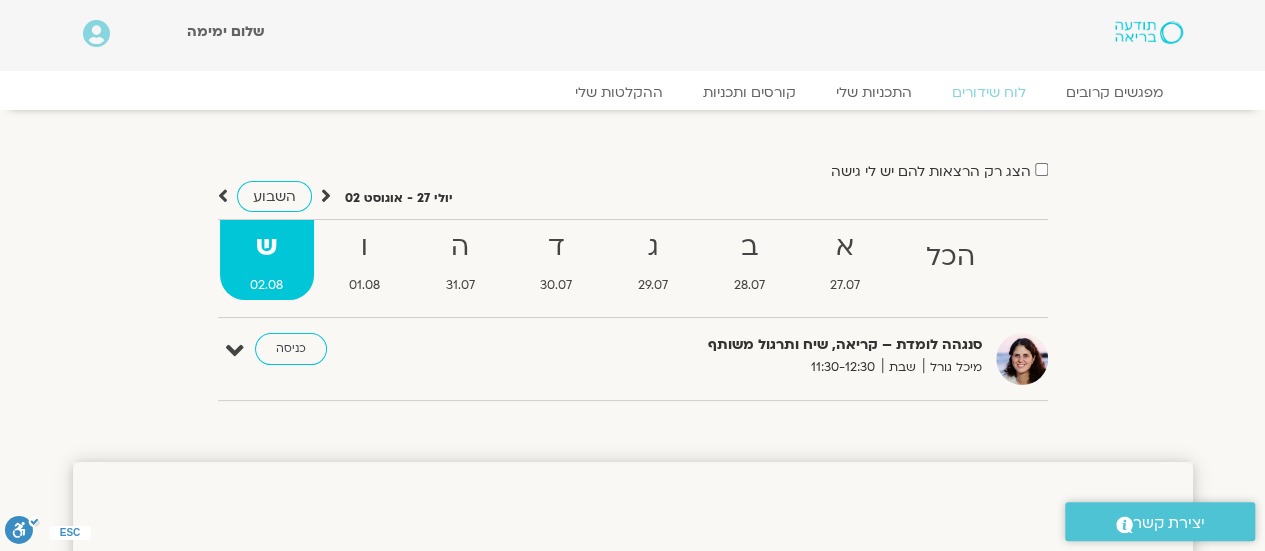 click at bounding box center [326, 196] 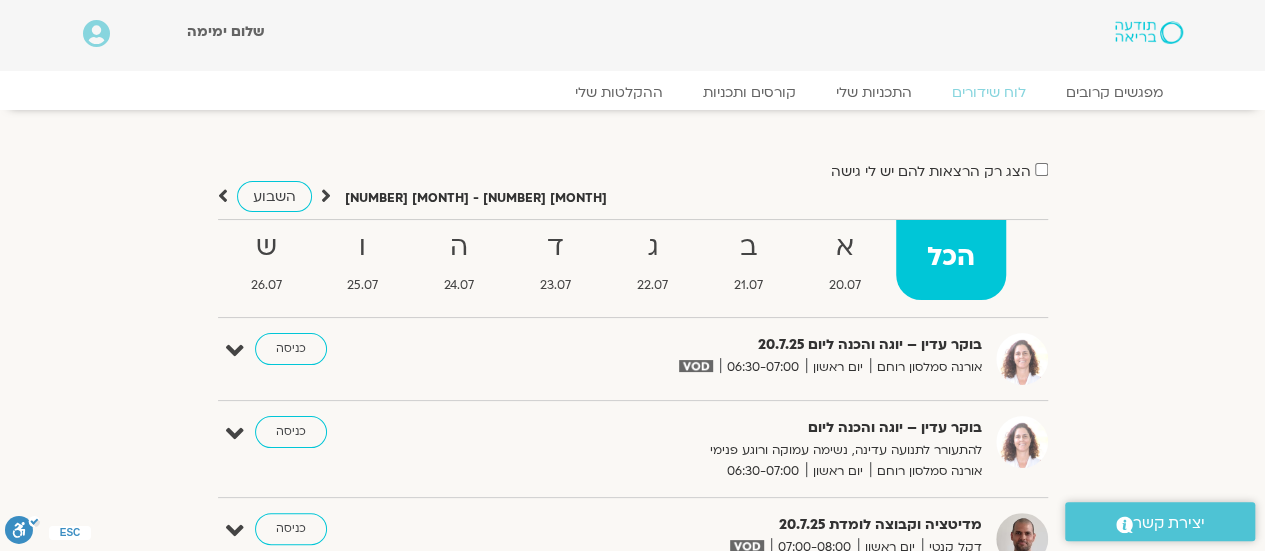 click at bounding box center (326, 196) 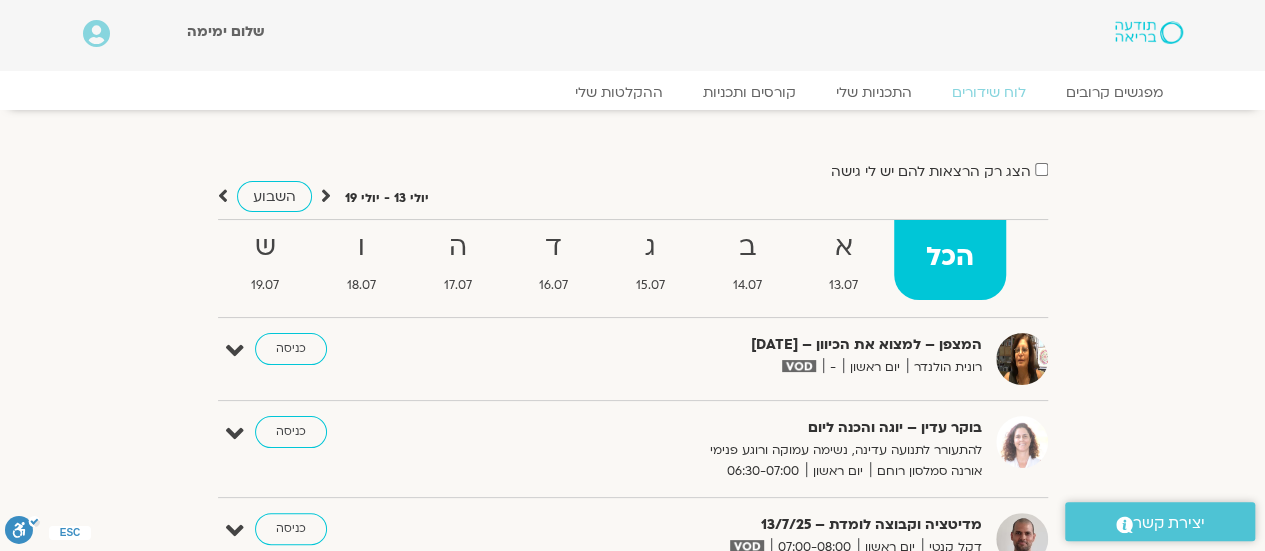 click at bounding box center (326, 196) 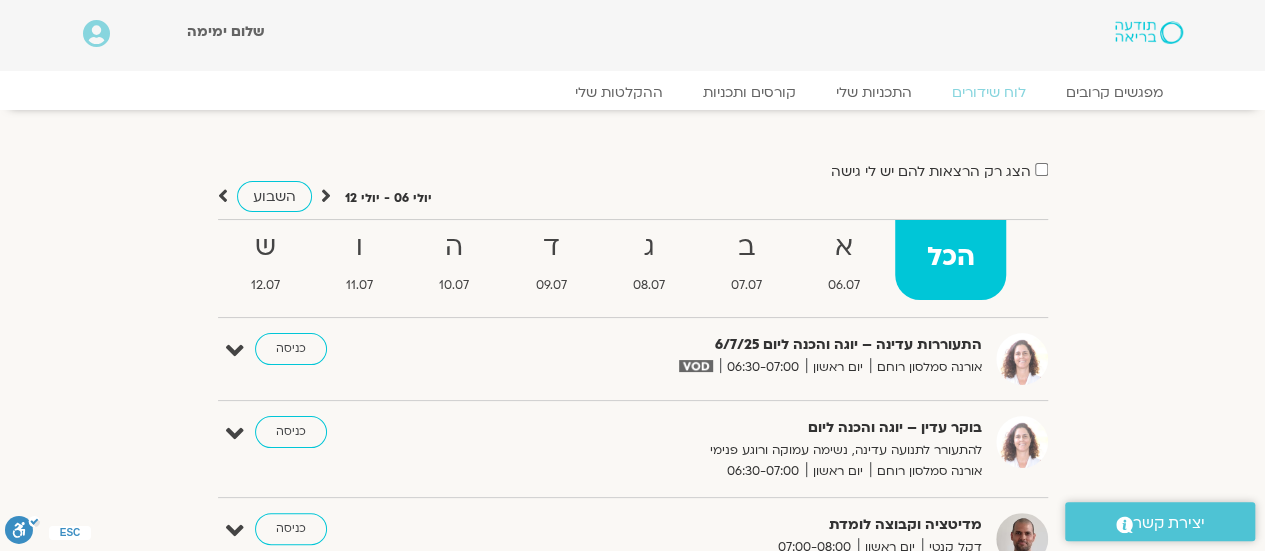 click at bounding box center [326, 196] 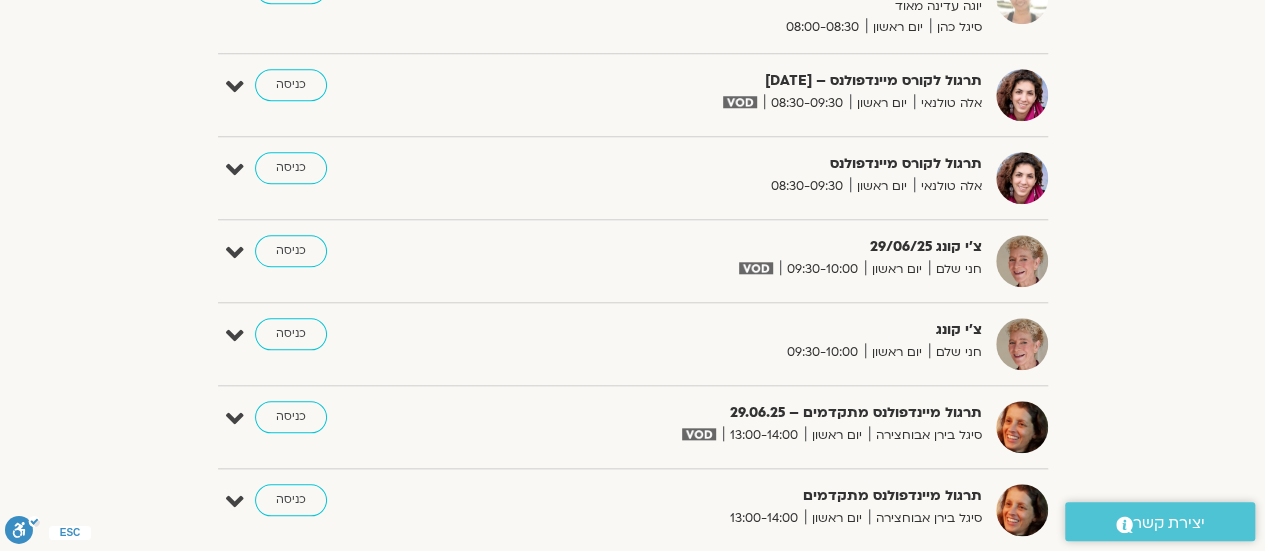scroll, scrollTop: 903, scrollLeft: 0, axis: vertical 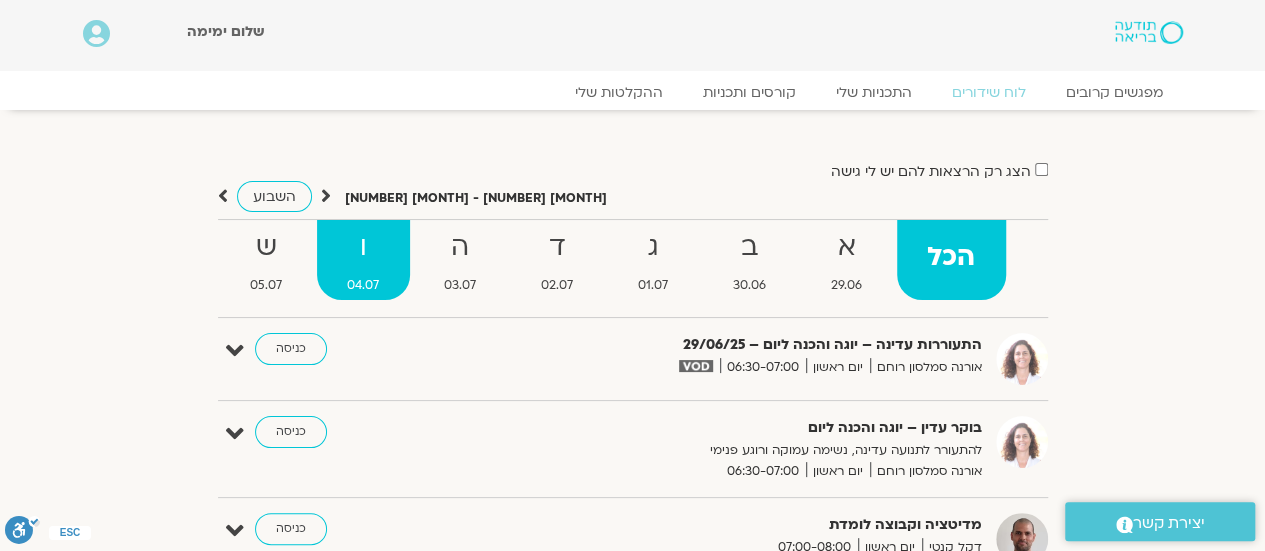 click on "04.07" at bounding box center (363, 285) 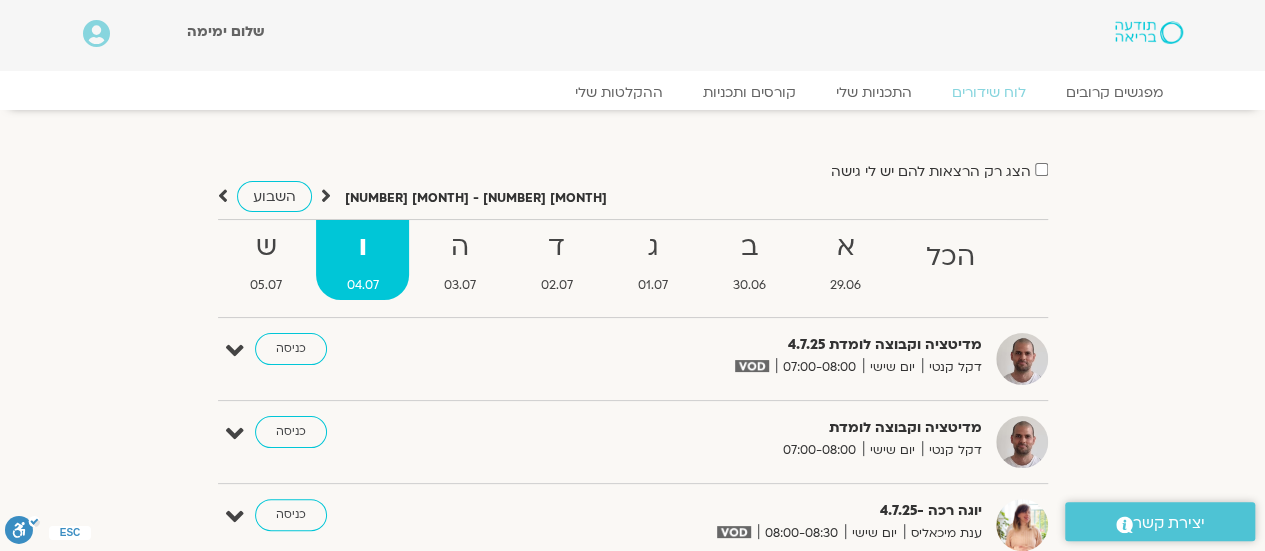 click on "04.07" at bounding box center [362, 285] 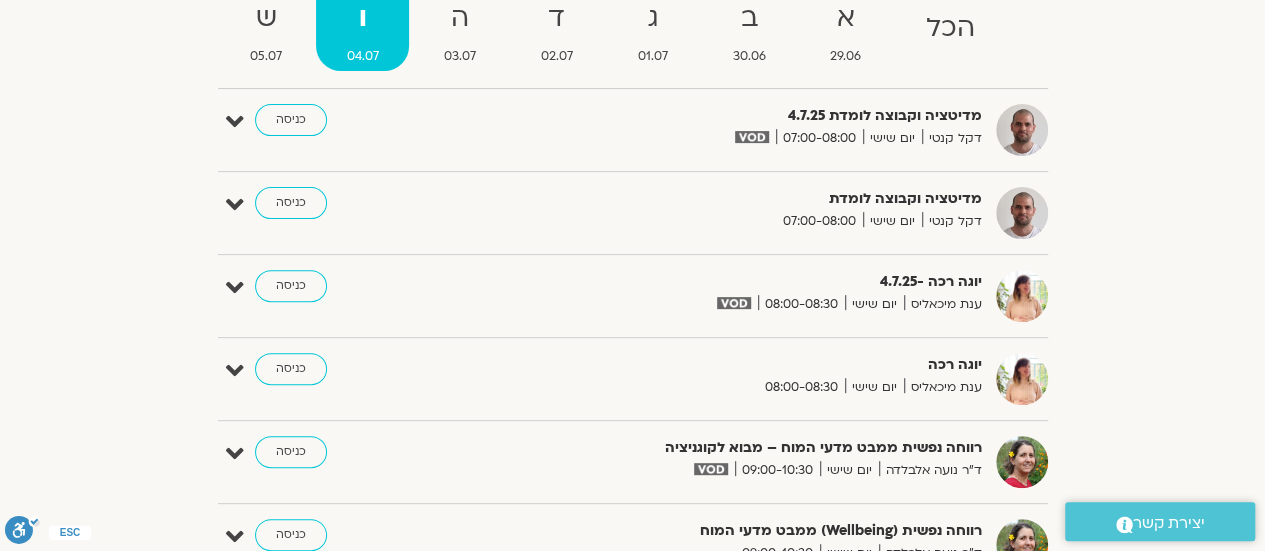 scroll, scrollTop: 256, scrollLeft: 0, axis: vertical 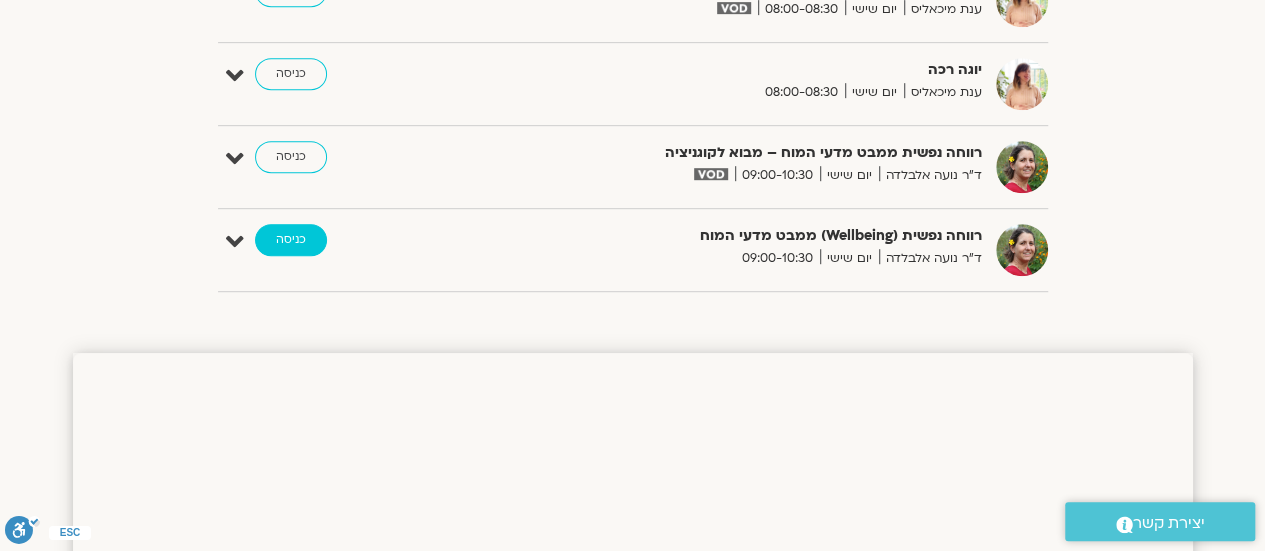 click on "כניסה" at bounding box center [291, 240] 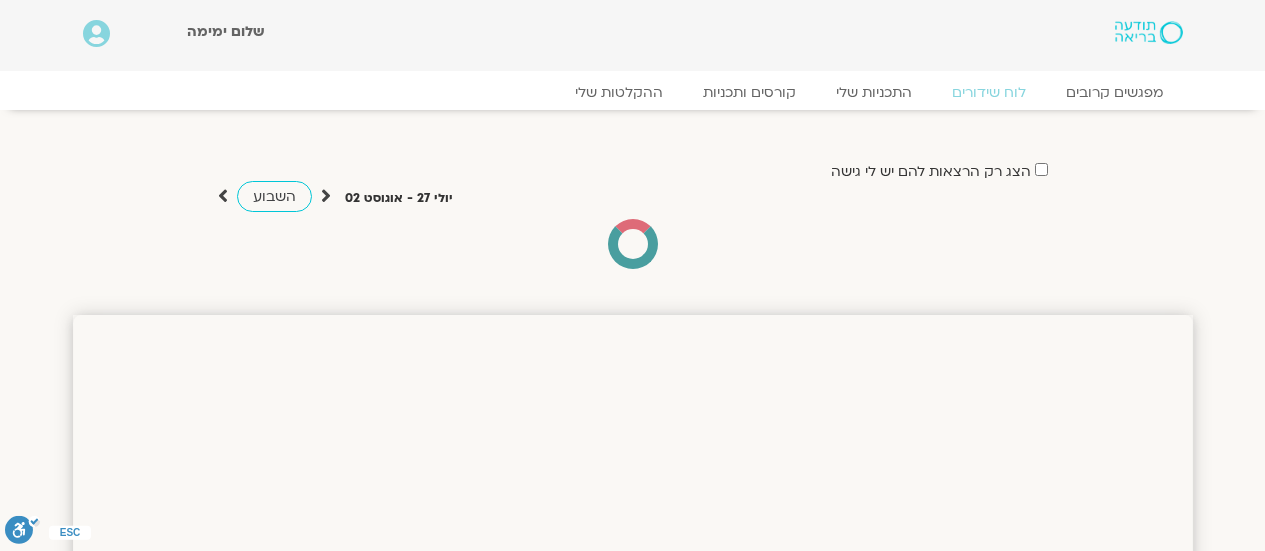 scroll, scrollTop: 574, scrollLeft: 0, axis: vertical 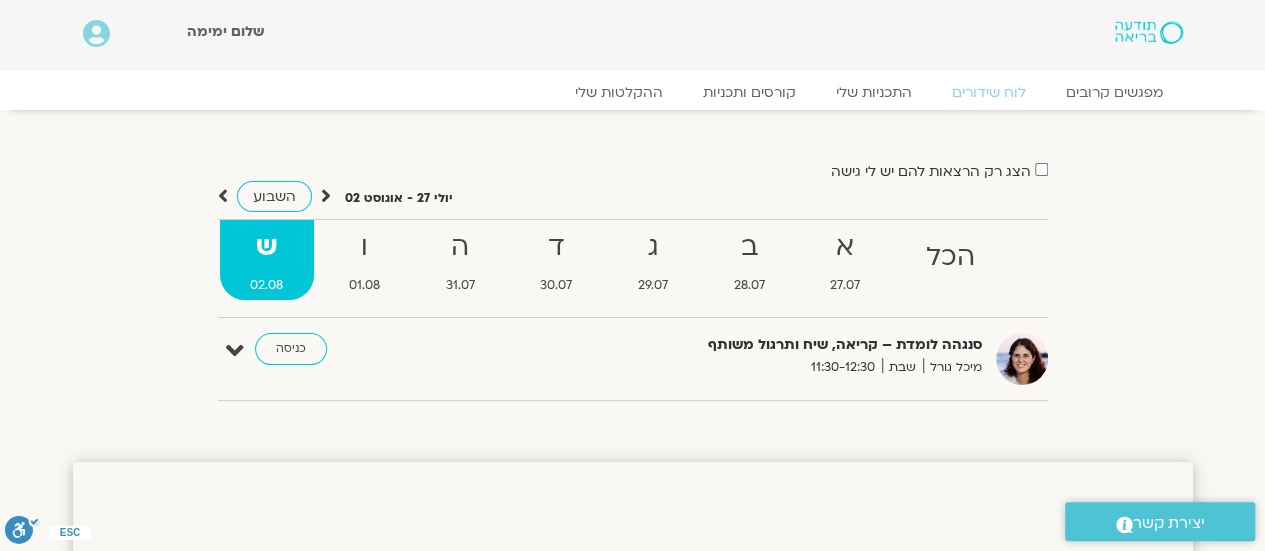 click at bounding box center (326, 196) 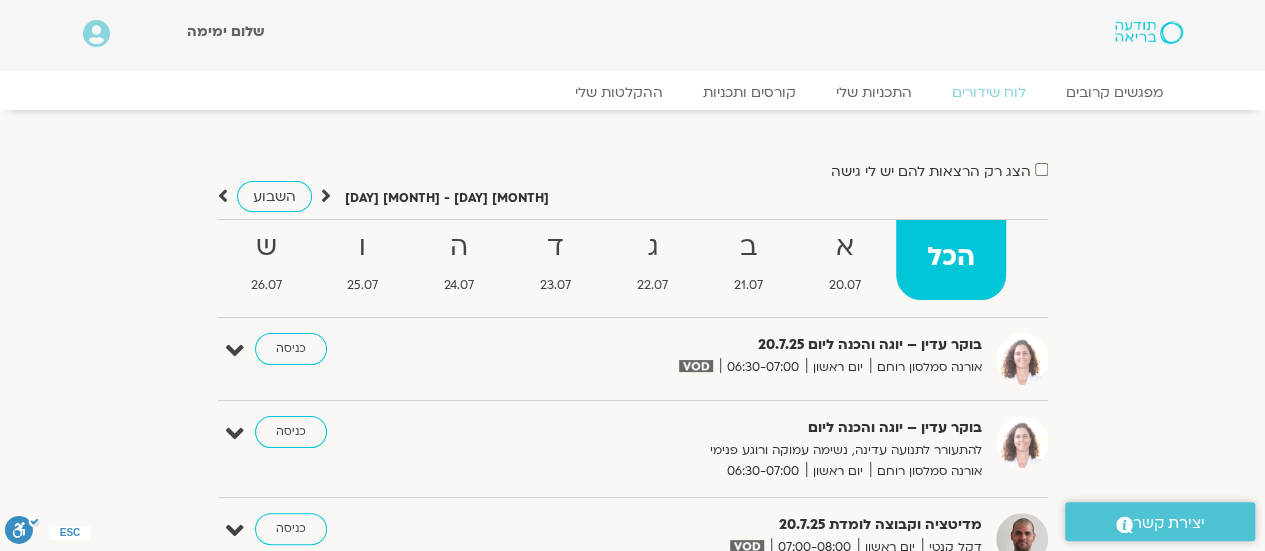 click at bounding box center [326, 196] 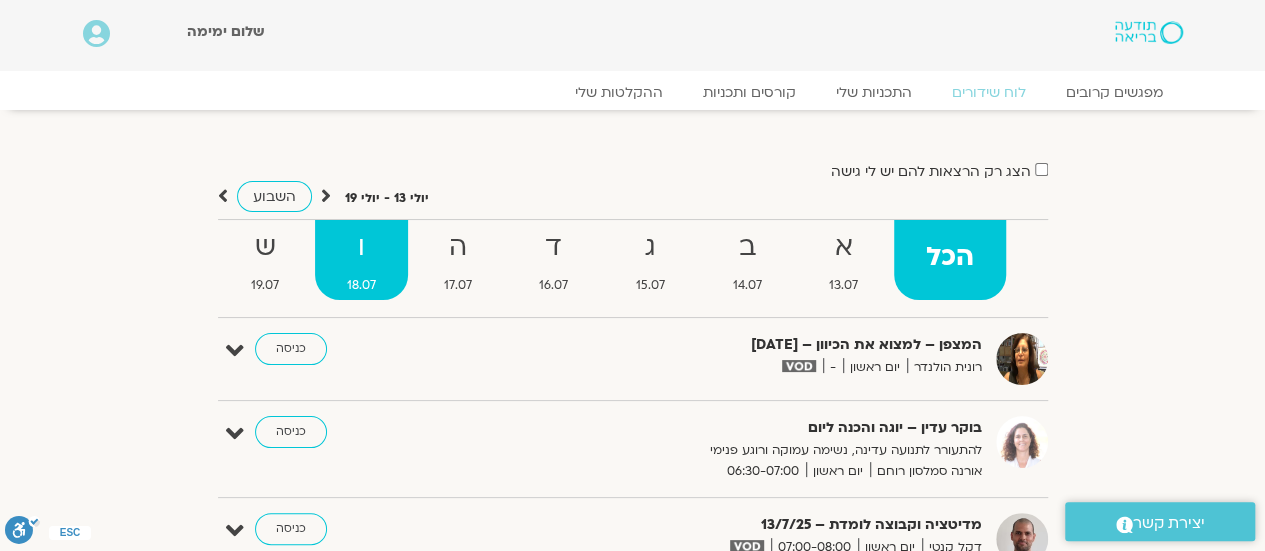 click on "ו" at bounding box center (361, 247) 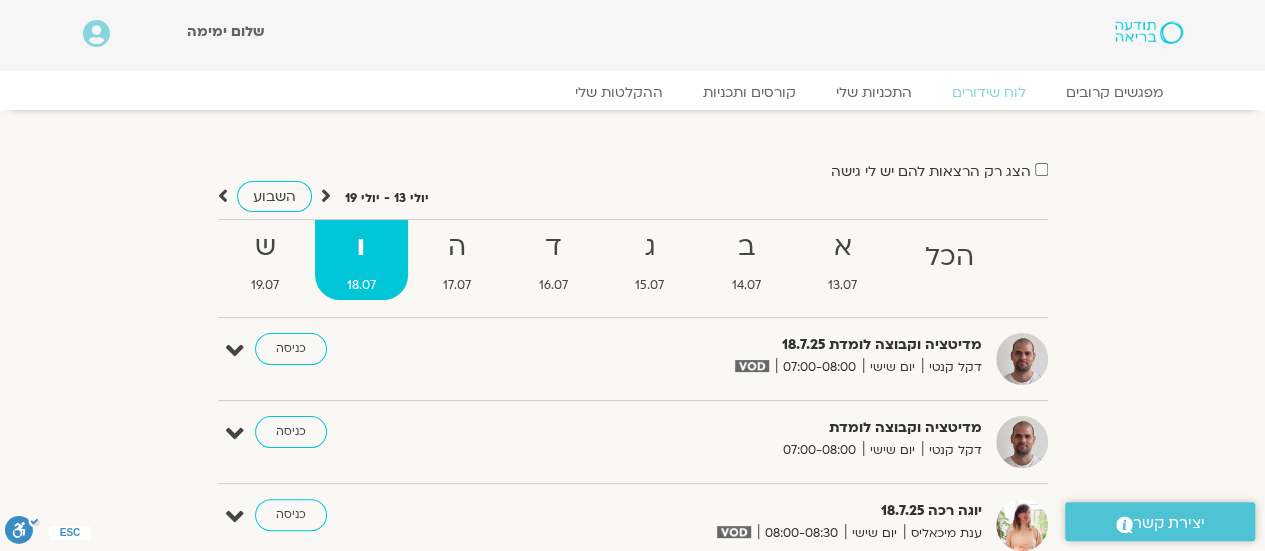 click on "ו" at bounding box center (361, 247) 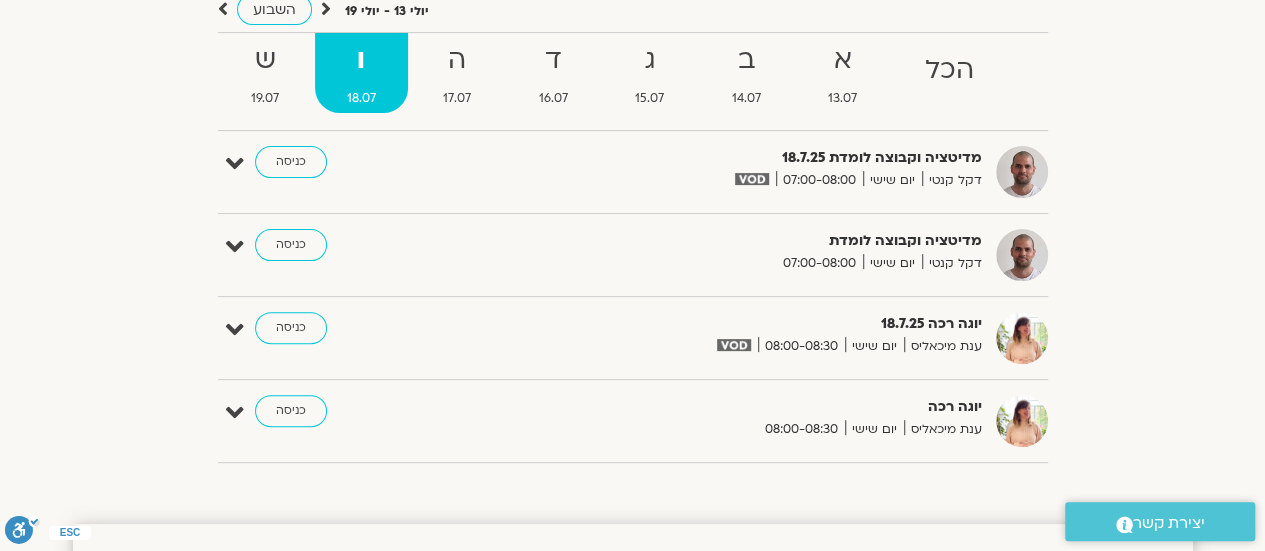 scroll, scrollTop: 315, scrollLeft: 0, axis: vertical 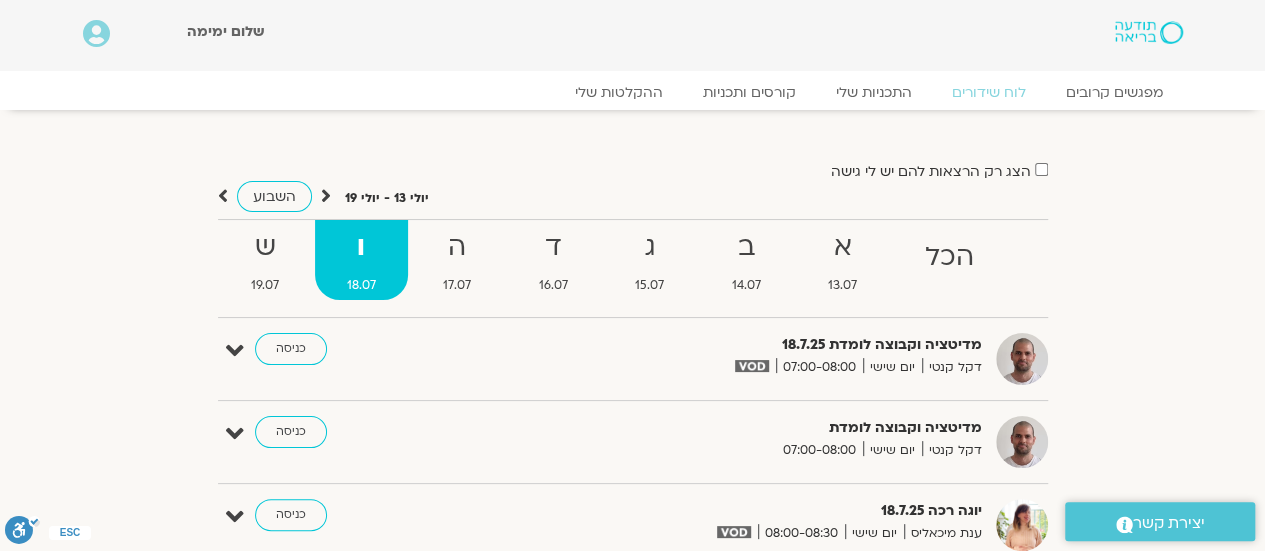 click at bounding box center [326, 196] 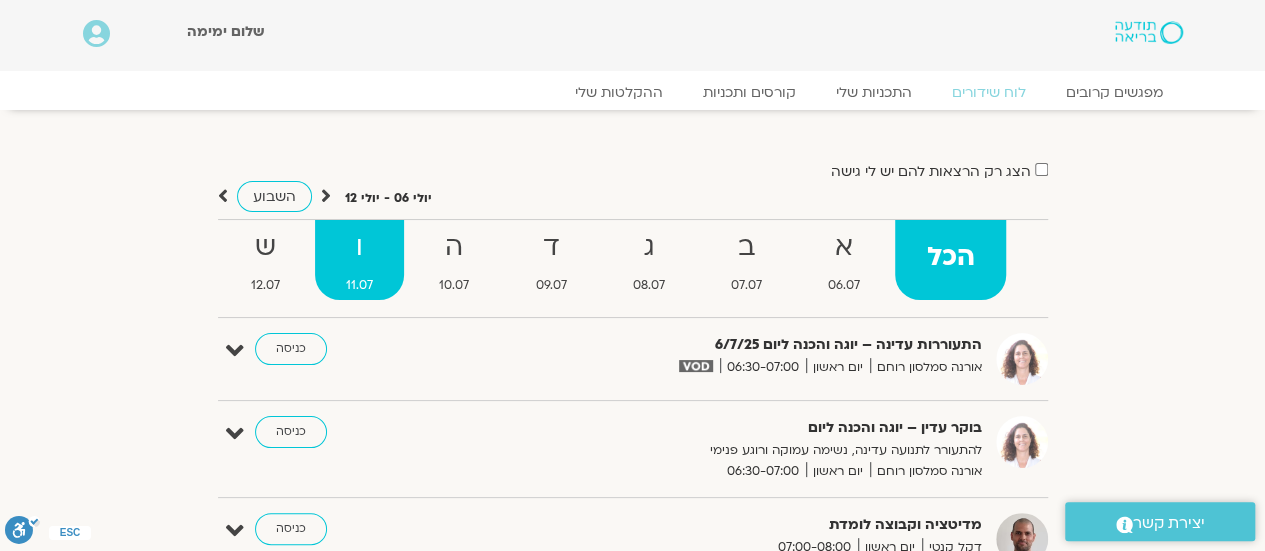 click on "ו" at bounding box center (359, 247) 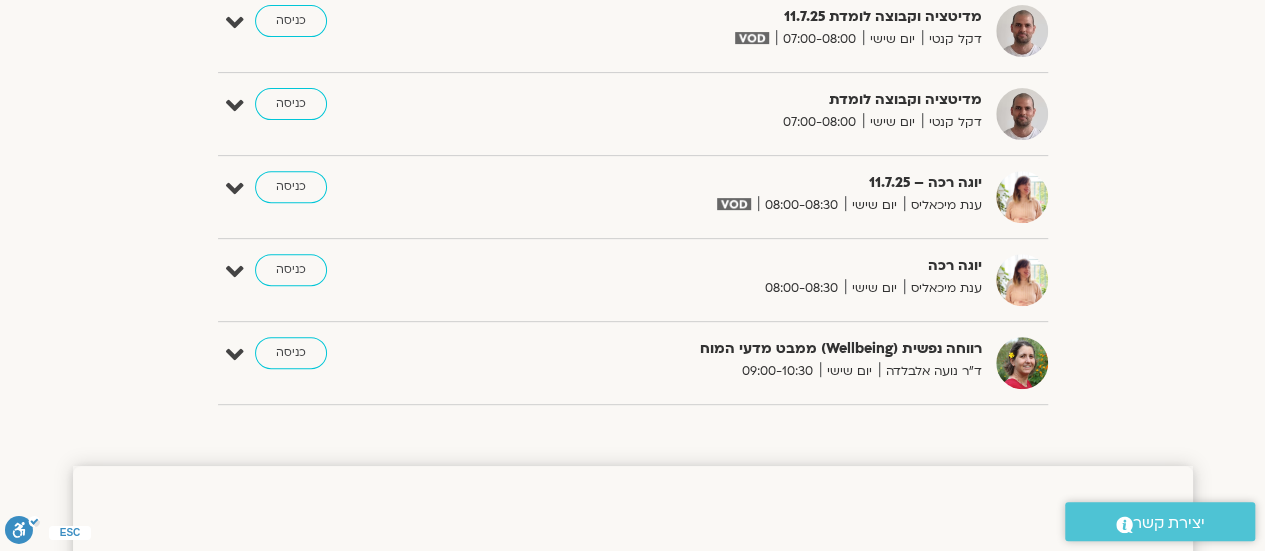 scroll, scrollTop: 339, scrollLeft: 0, axis: vertical 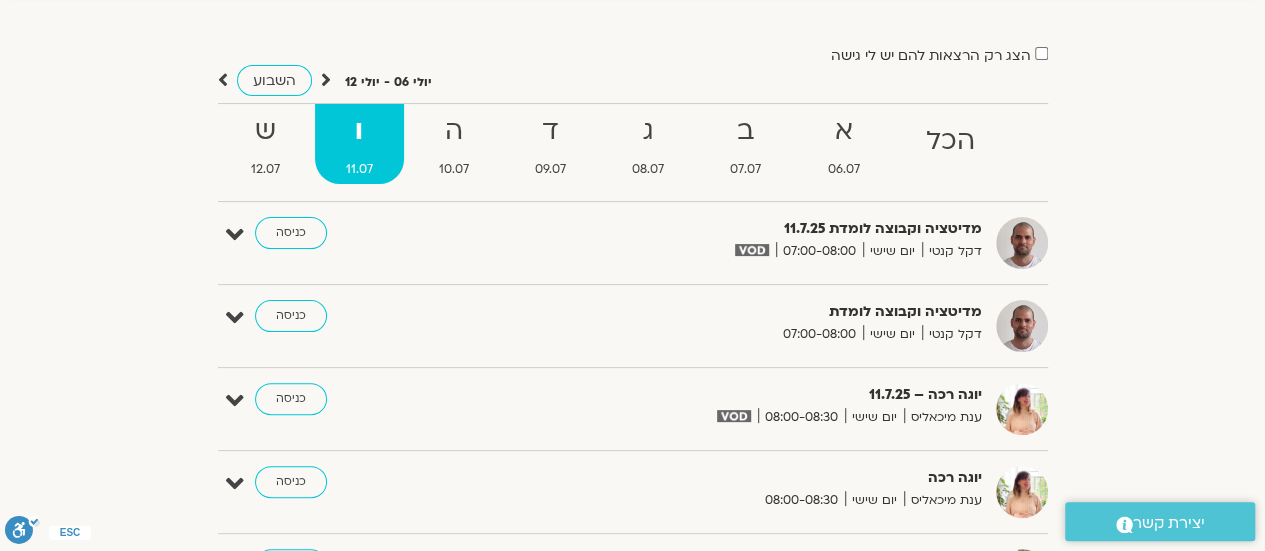 click at bounding box center [326, 80] 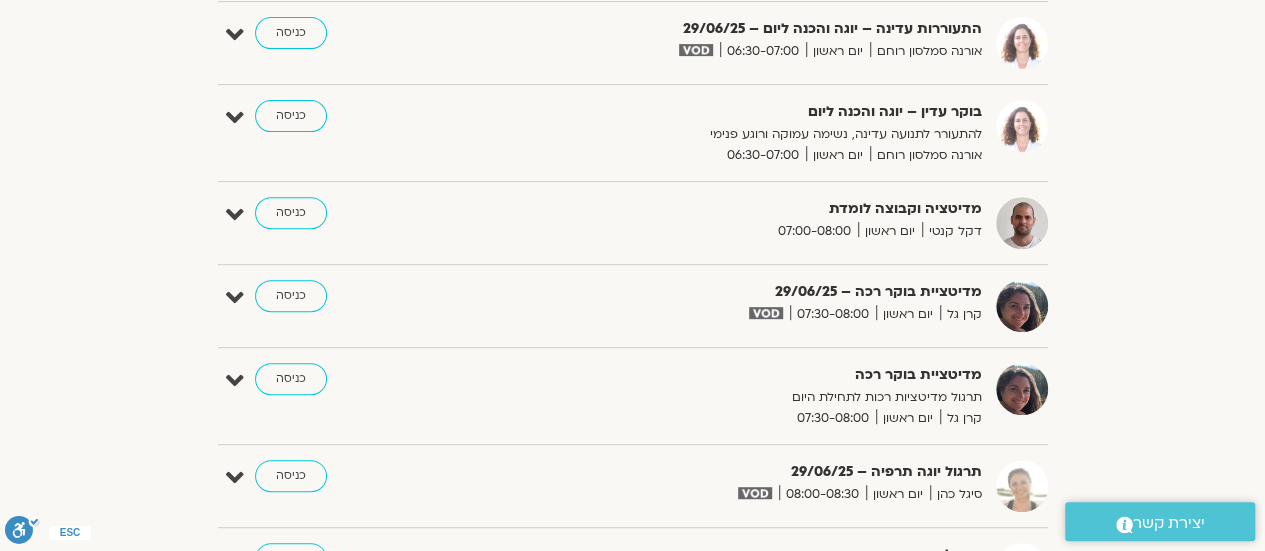scroll, scrollTop: 356, scrollLeft: 0, axis: vertical 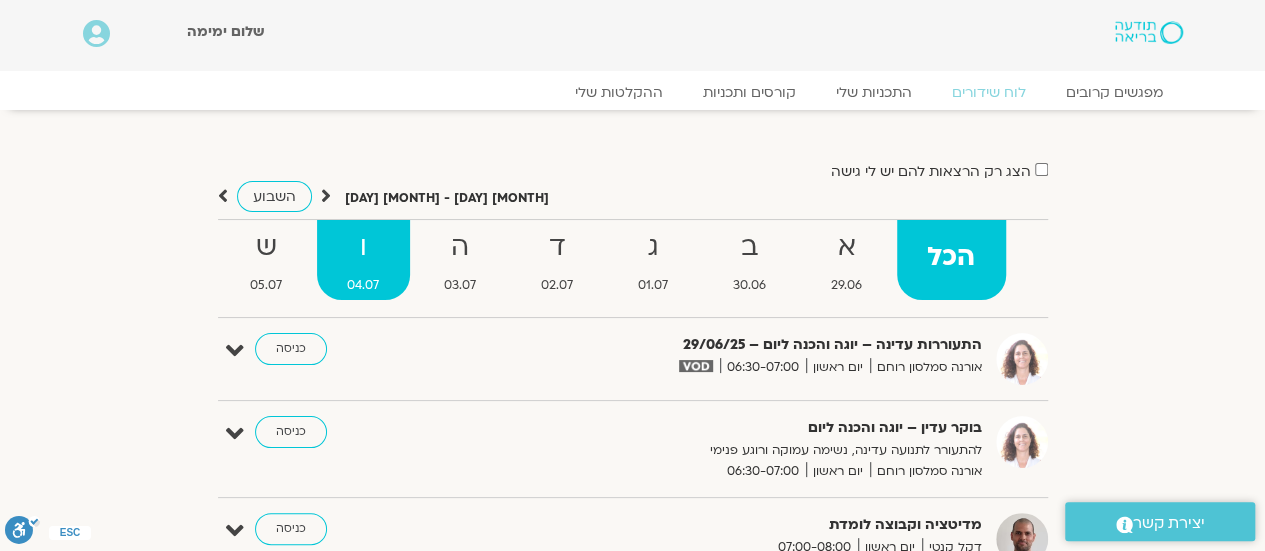 click on "ו" at bounding box center [363, 247] 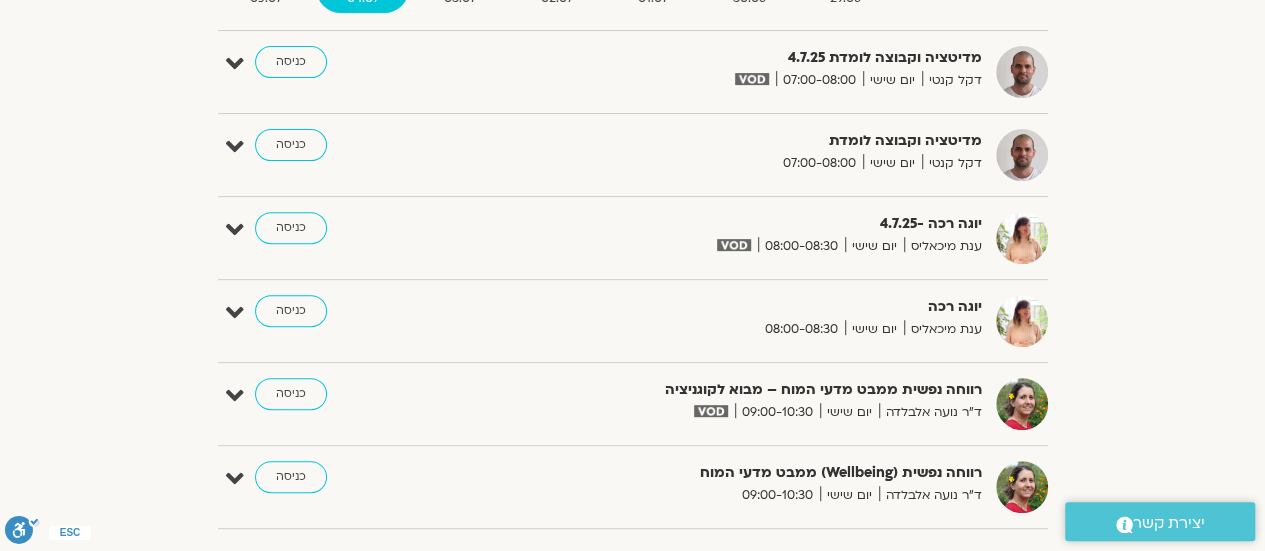 scroll, scrollTop: 310, scrollLeft: 0, axis: vertical 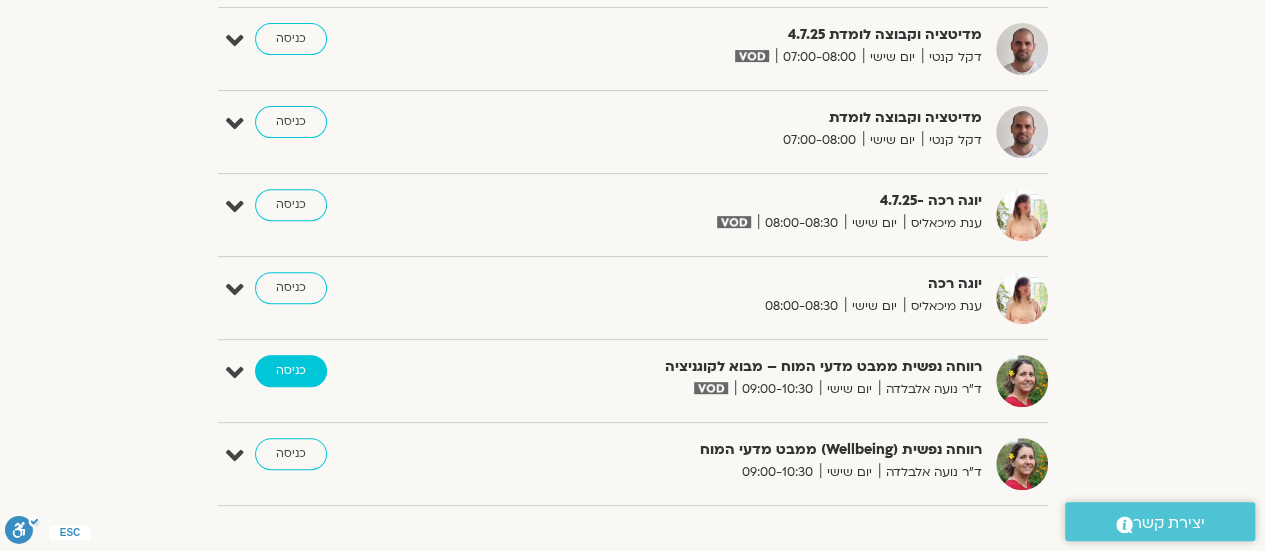 click on "כניסה" at bounding box center (291, 371) 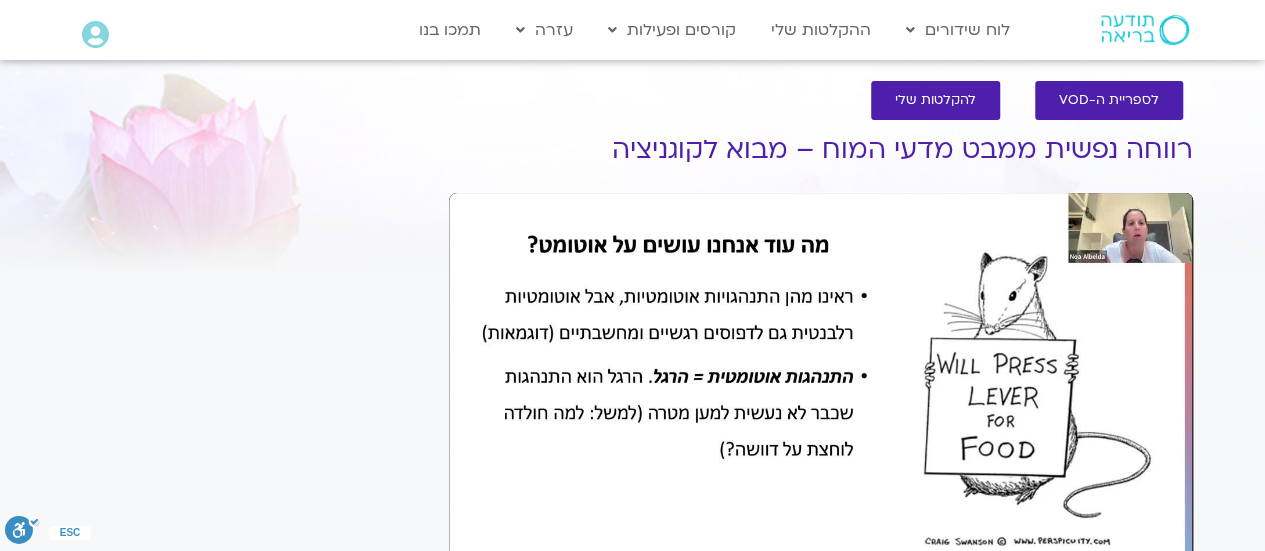 scroll, scrollTop: 0, scrollLeft: 0, axis: both 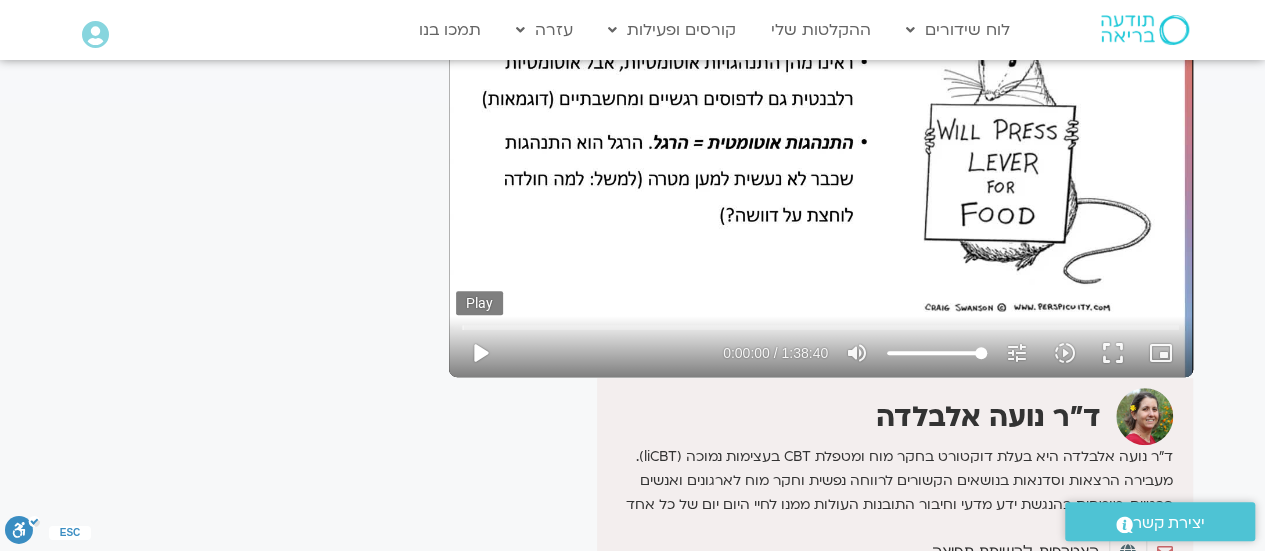 click on "play_arrow" at bounding box center (480, 353) 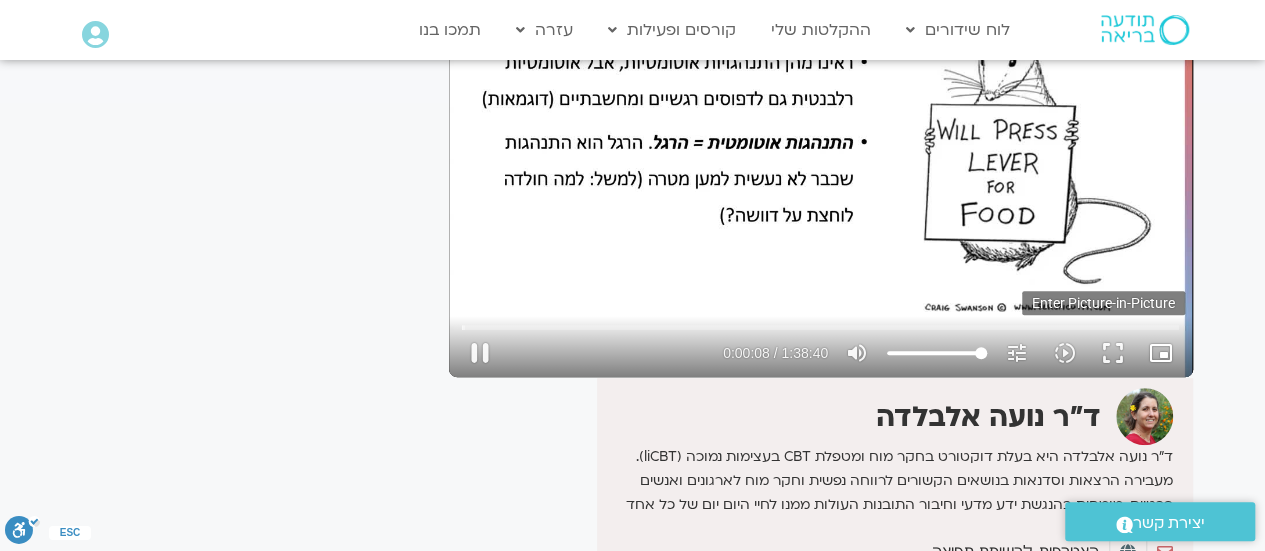 click on "picture_in_picture_alt" at bounding box center [1161, 353] 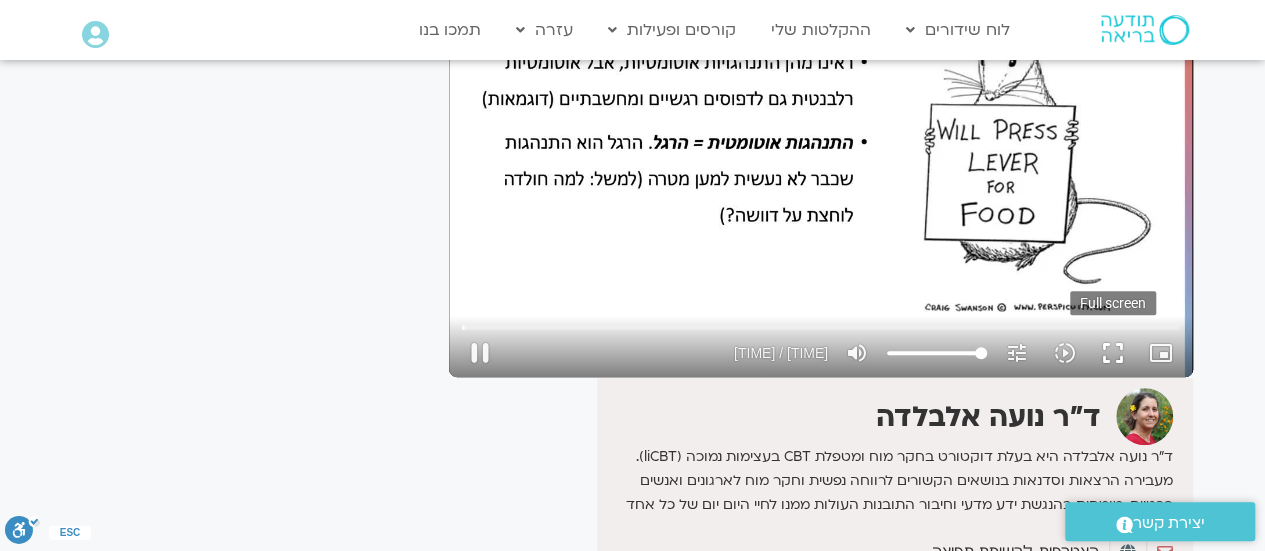 click on "fullscreen" at bounding box center [1113, 353] 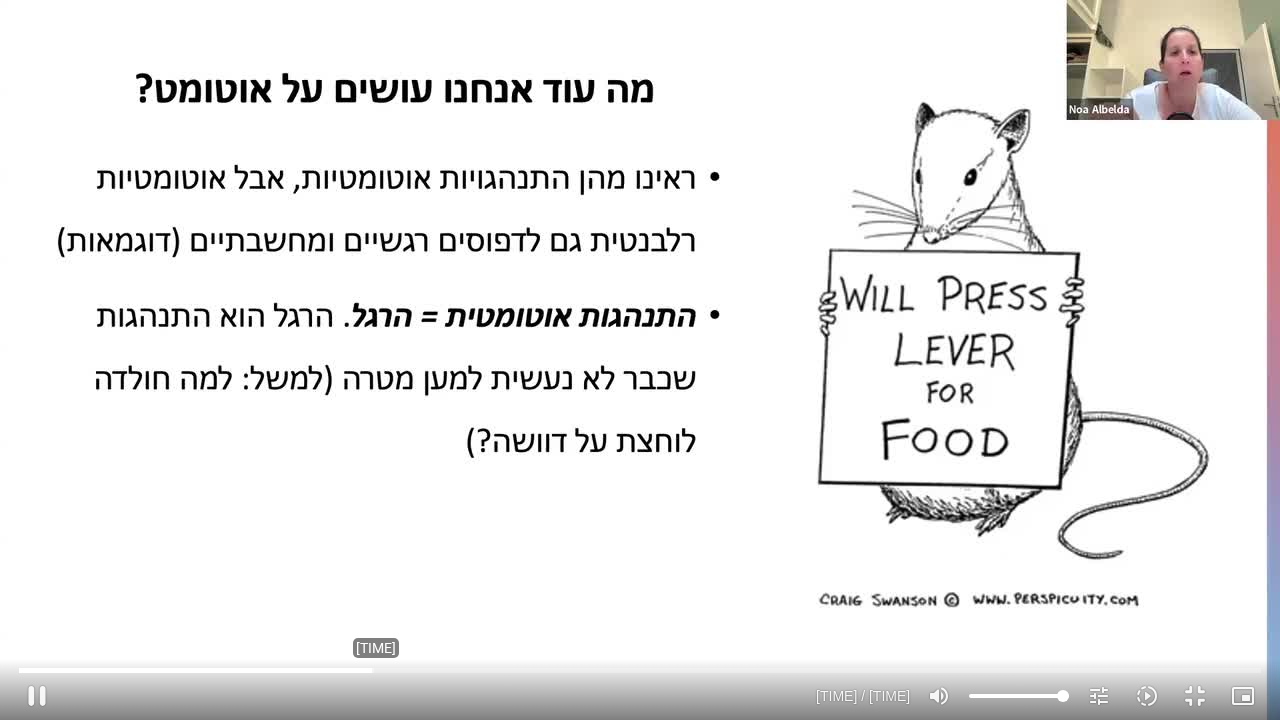 drag, startPoint x: 65, startPoint y: 671, endPoint x: 374, endPoint y: 685, distance: 309.317 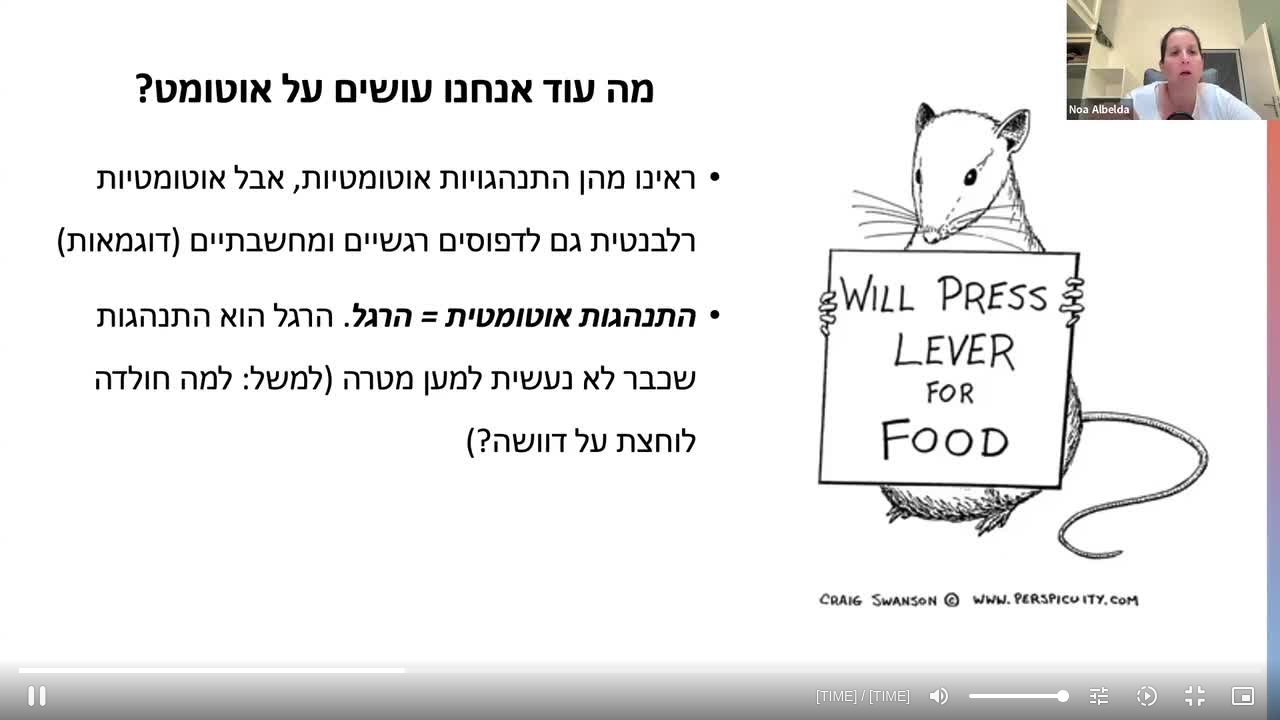 click on "Skip Ad [TIME] pause [TIME] / [TIME] volume_up Mute tune Resolution Auto 720p slow_motion_video Playback speed 1x 1x fullscreen_exit picture_in_picture_alt Picture-in-Picture Off" at bounding box center (640, 687) 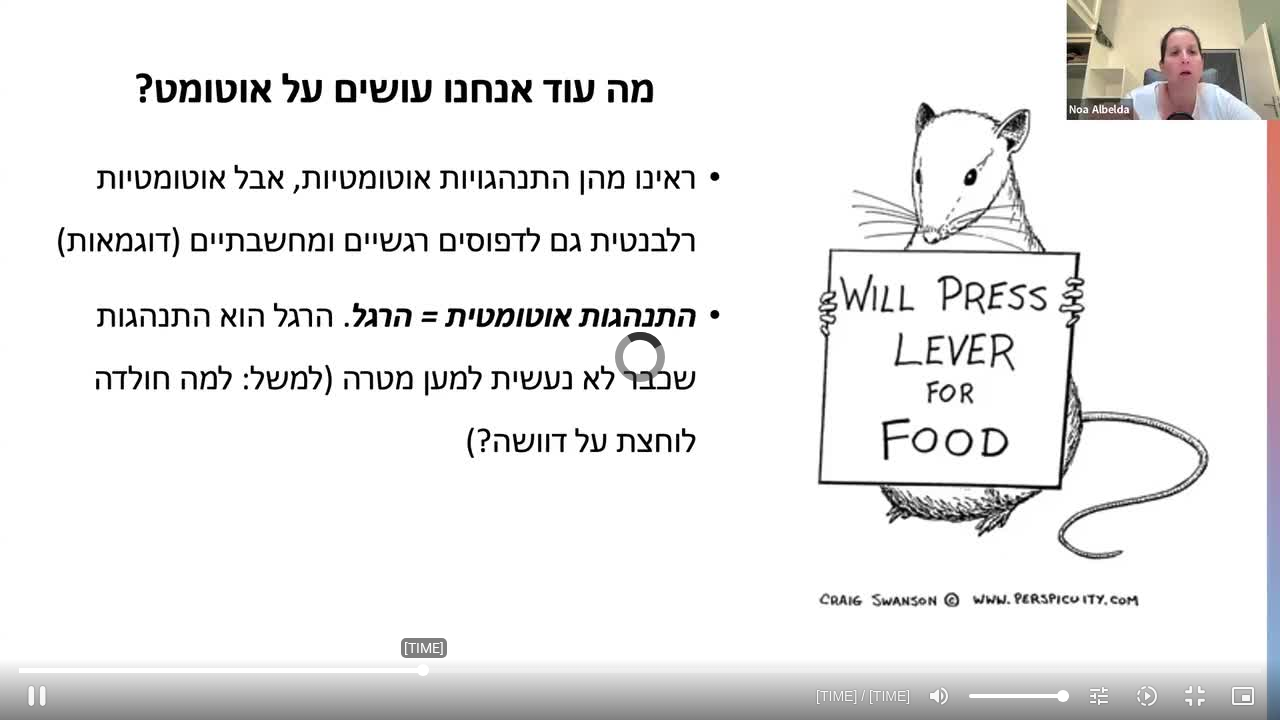 drag, startPoint x: 409, startPoint y: 670, endPoint x: 422, endPoint y: 670, distance: 13 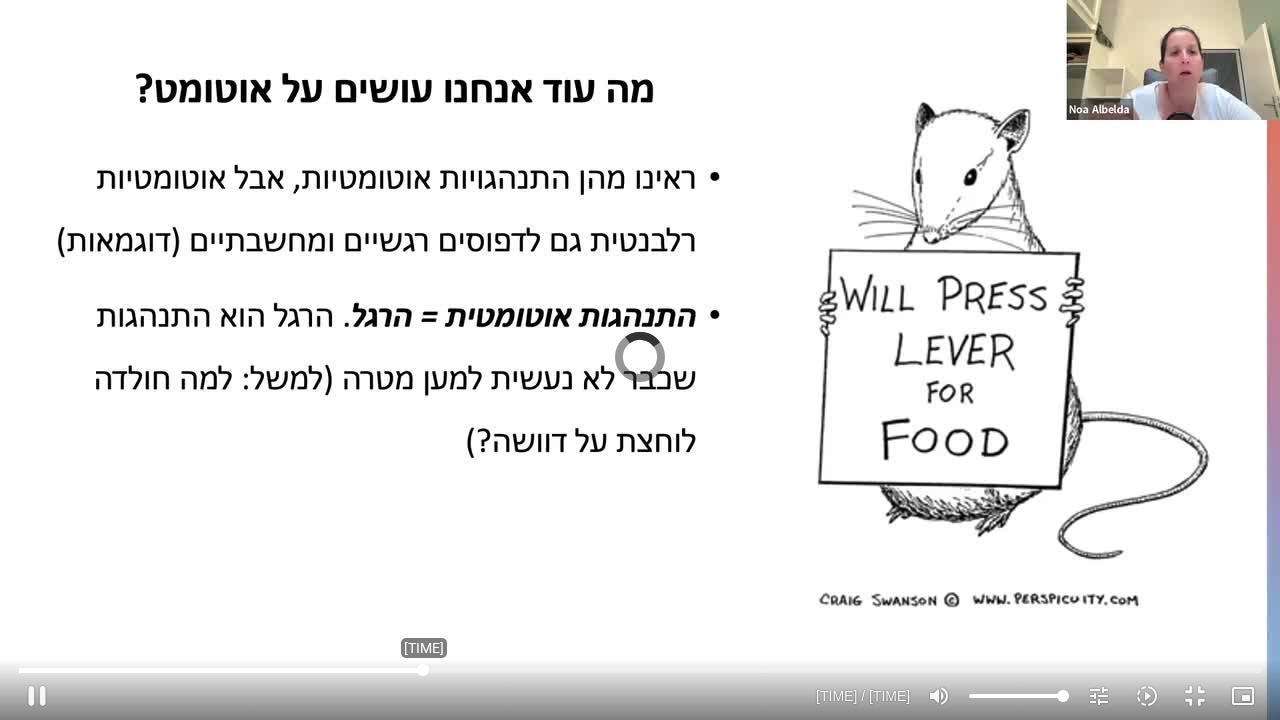 click at bounding box center (640, 670) 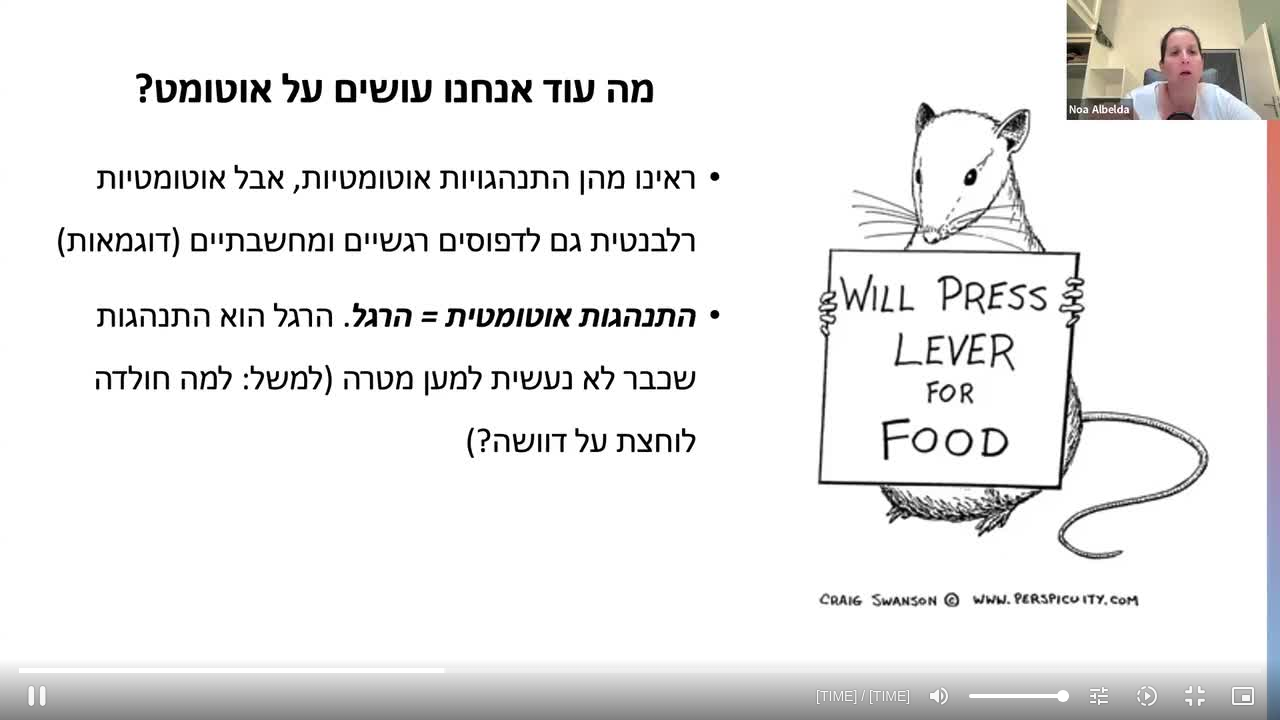 drag, startPoint x: 436, startPoint y: 673, endPoint x: 478, endPoint y: 703, distance: 51.613953 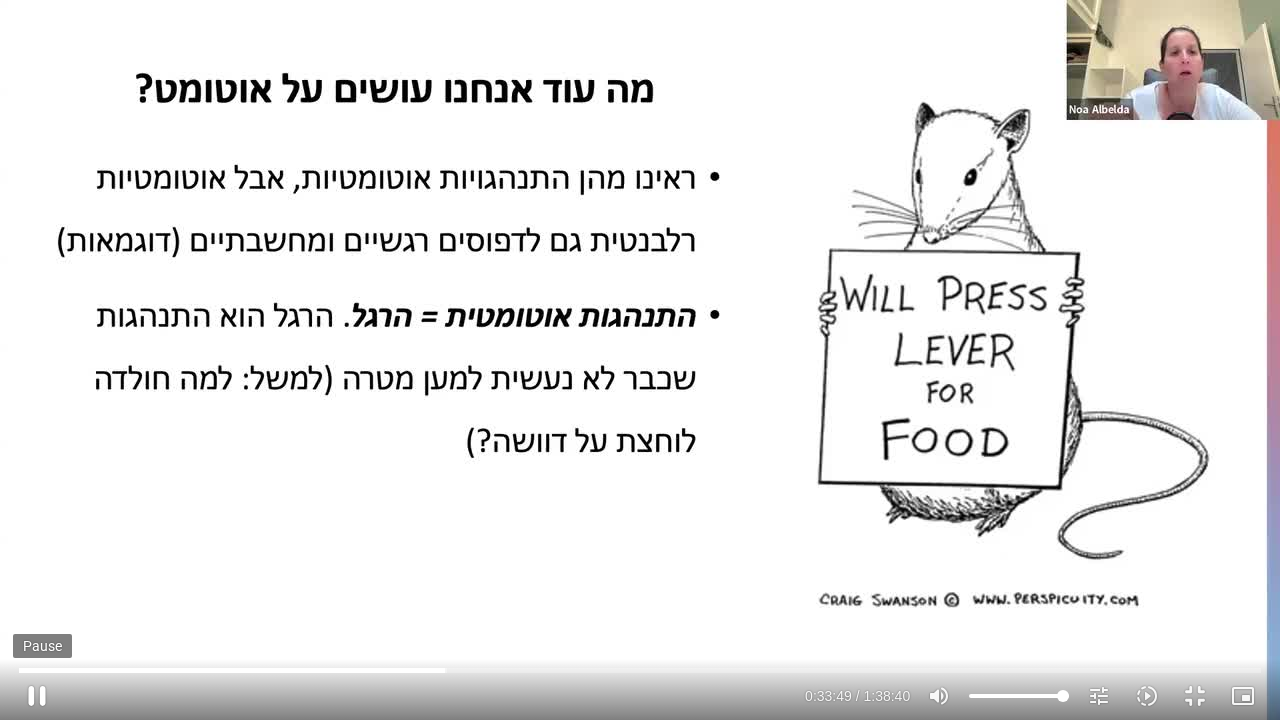 click on "pause" at bounding box center [37, 696] 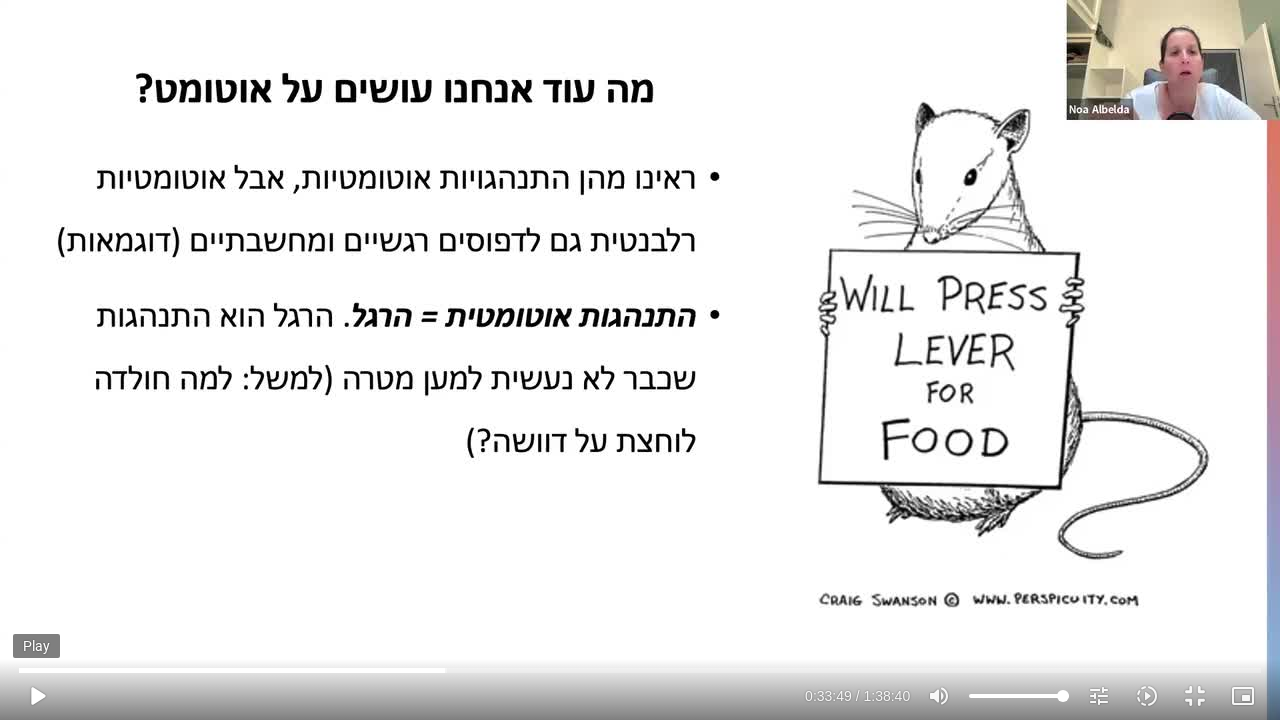 click on "play_arrow" at bounding box center (37, 696) 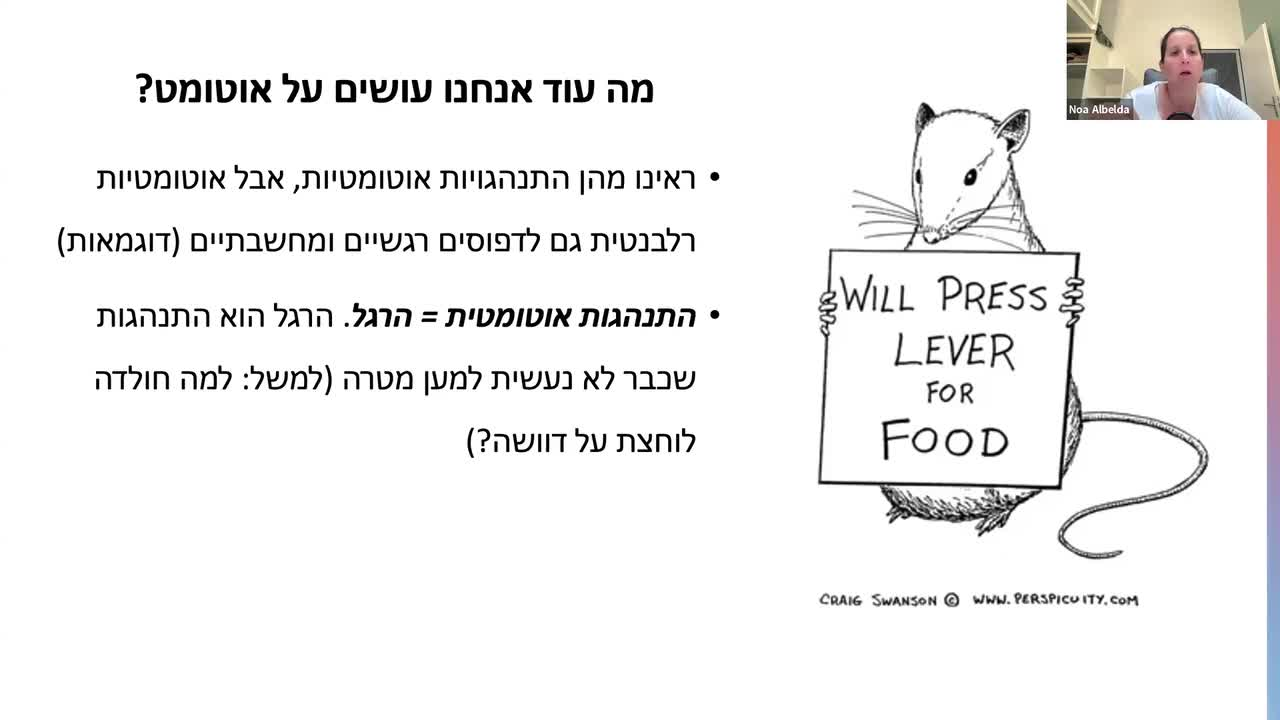 click on "pause" at bounding box center (37, 696) 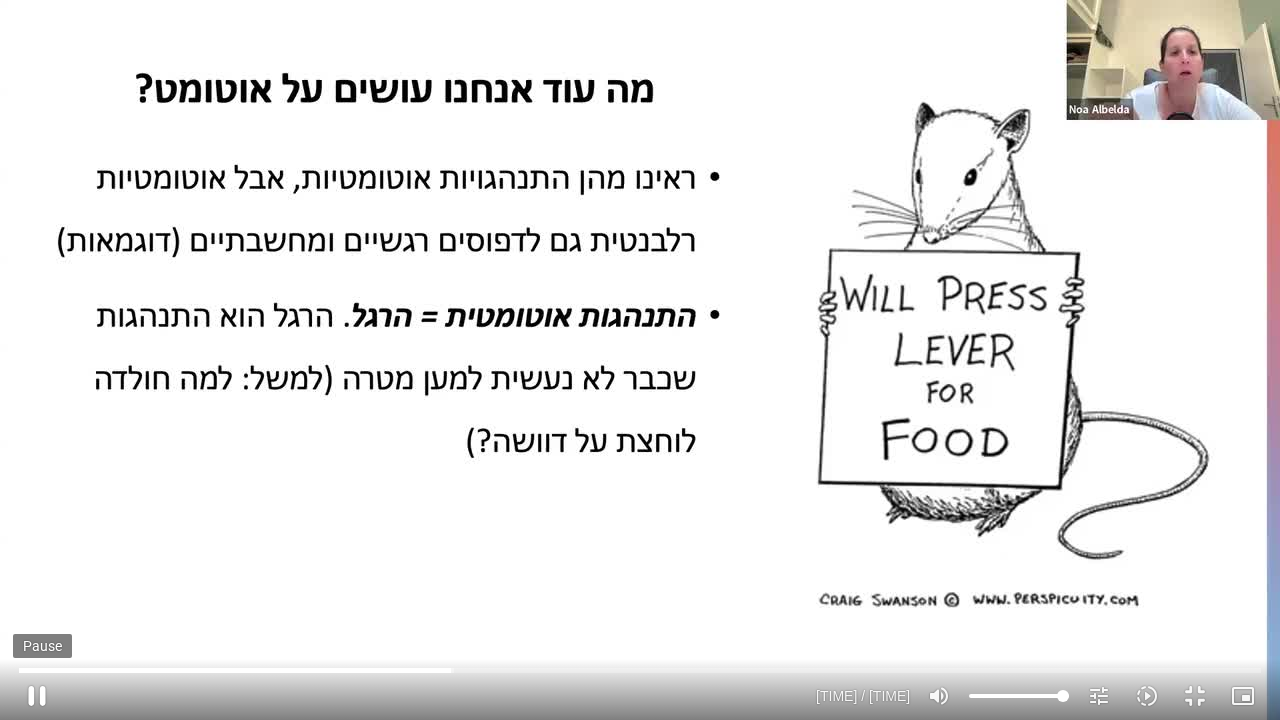 click on "pause" at bounding box center (37, 696) 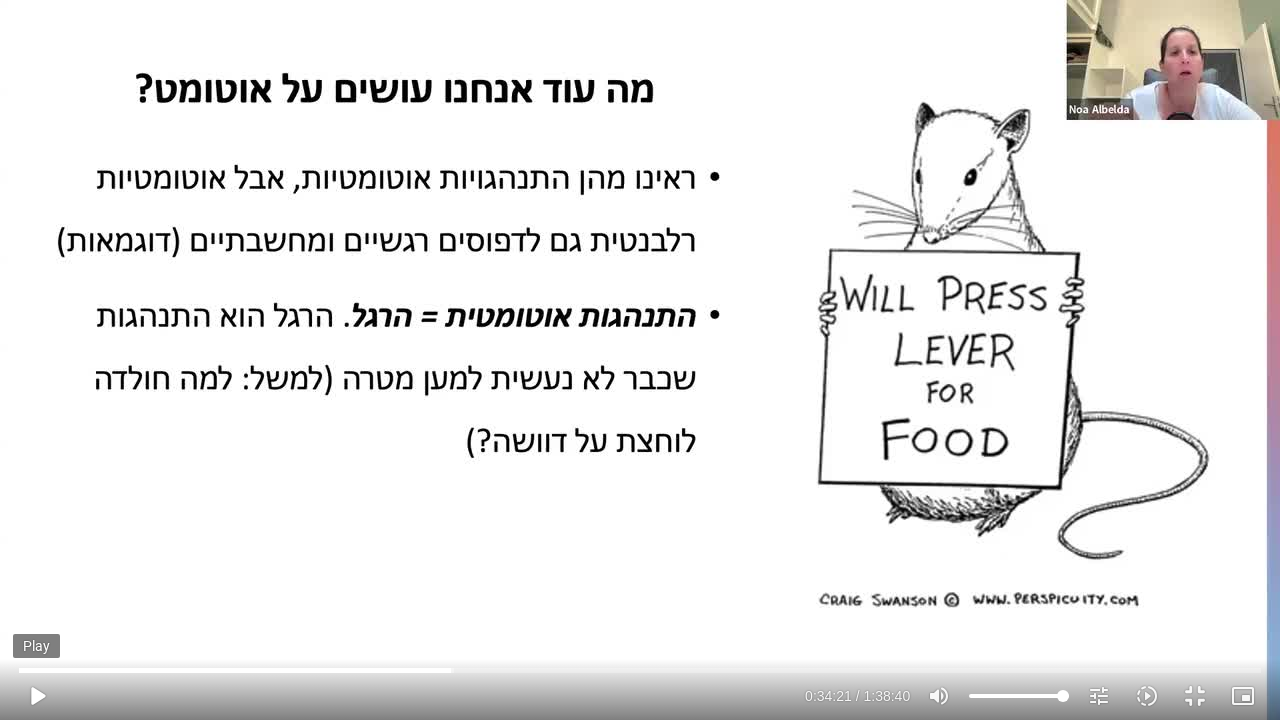 click on "play_arrow" at bounding box center (37, 696) 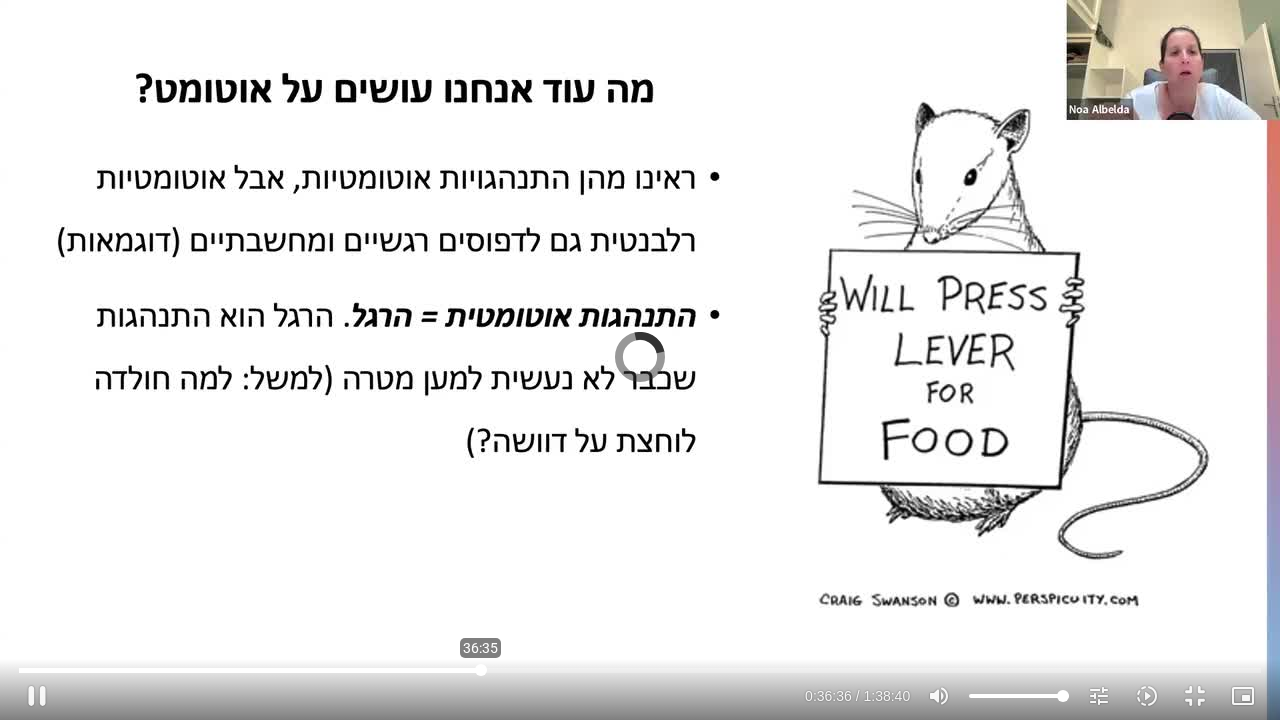 drag, startPoint x: 458, startPoint y: 668, endPoint x: 481, endPoint y: 670, distance: 23.086792 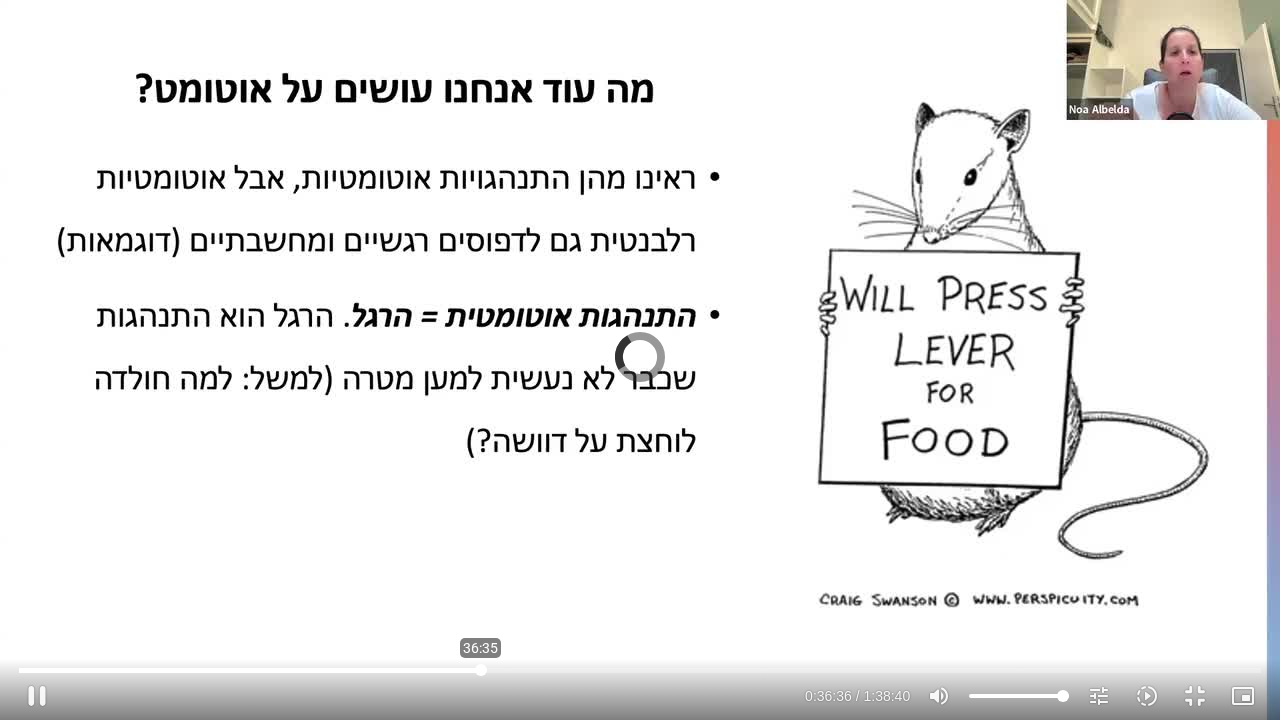 click at bounding box center [640, 670] 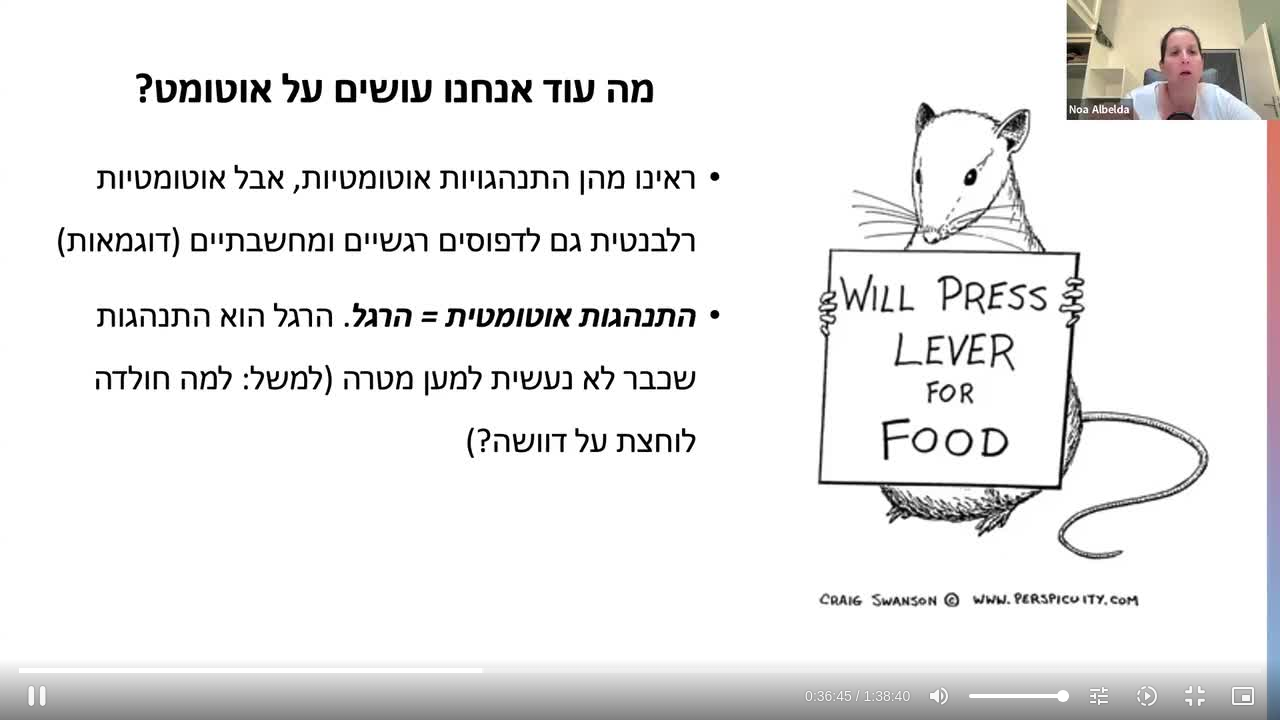 click on "Skip Ad [TIME] pause [TIME] / [TIME] volume_up Mute tune Resolution Auto 720p slow_motion_video Playback speed 1x 1x fullscreen_exit picture_in_picture_alt Picture-in-Picture Off" at bounding box center [640, 687] 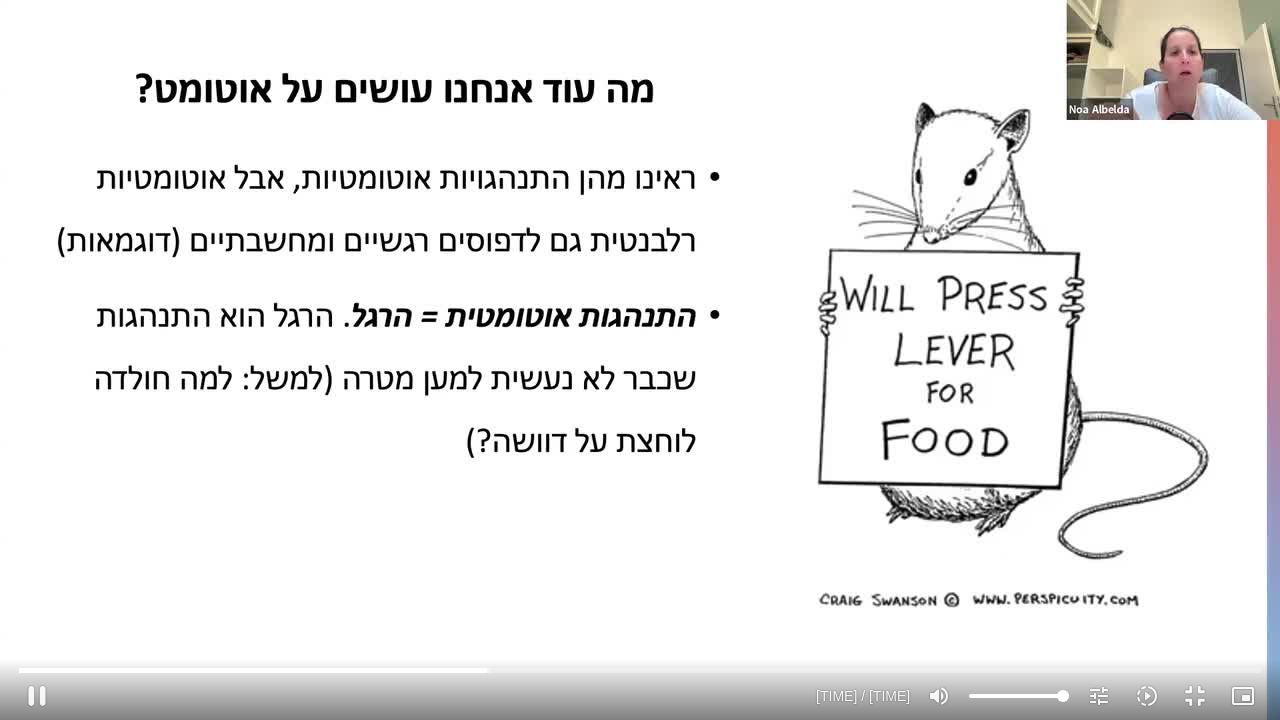 click at bounding box center (436, 696) 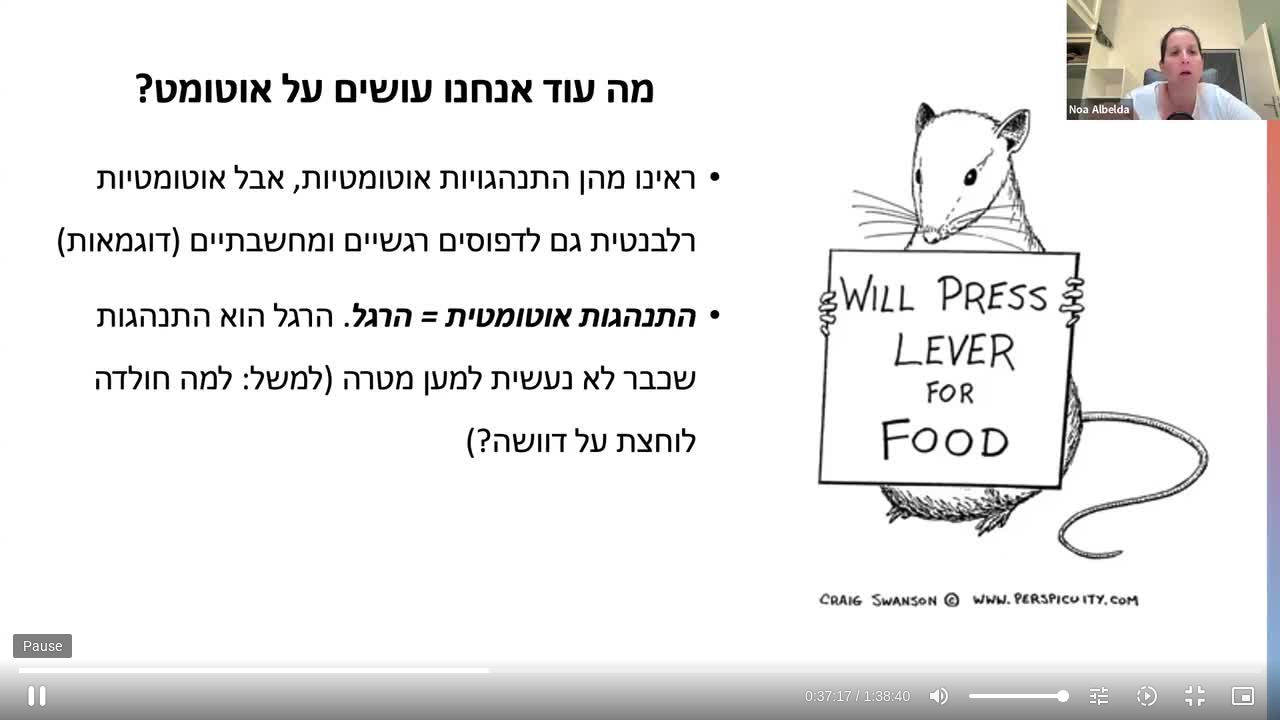 click on "pause" at bounding box center (37, 696) 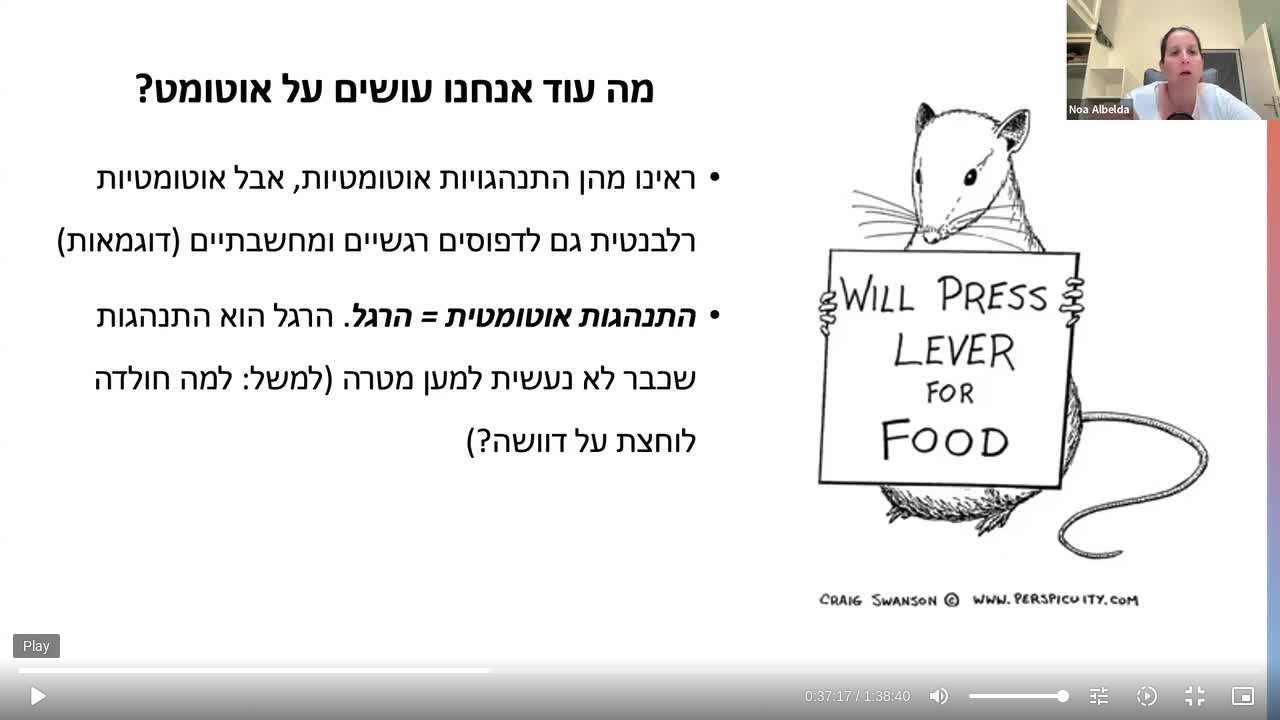 click on "play_arrow" at bounding box center (37, 696) 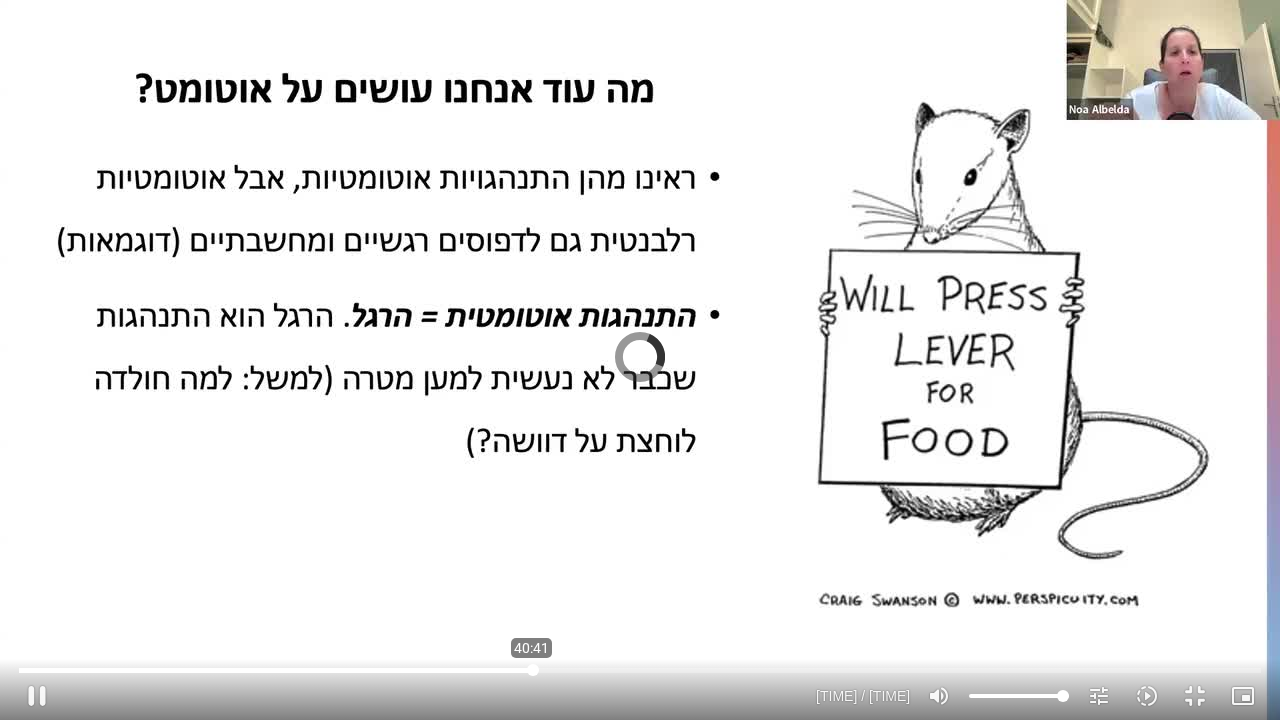 drag, startPoint x: 508, startPoint y: 668, endPoint x: 532, endPoint y: 666, distance: 24.083189 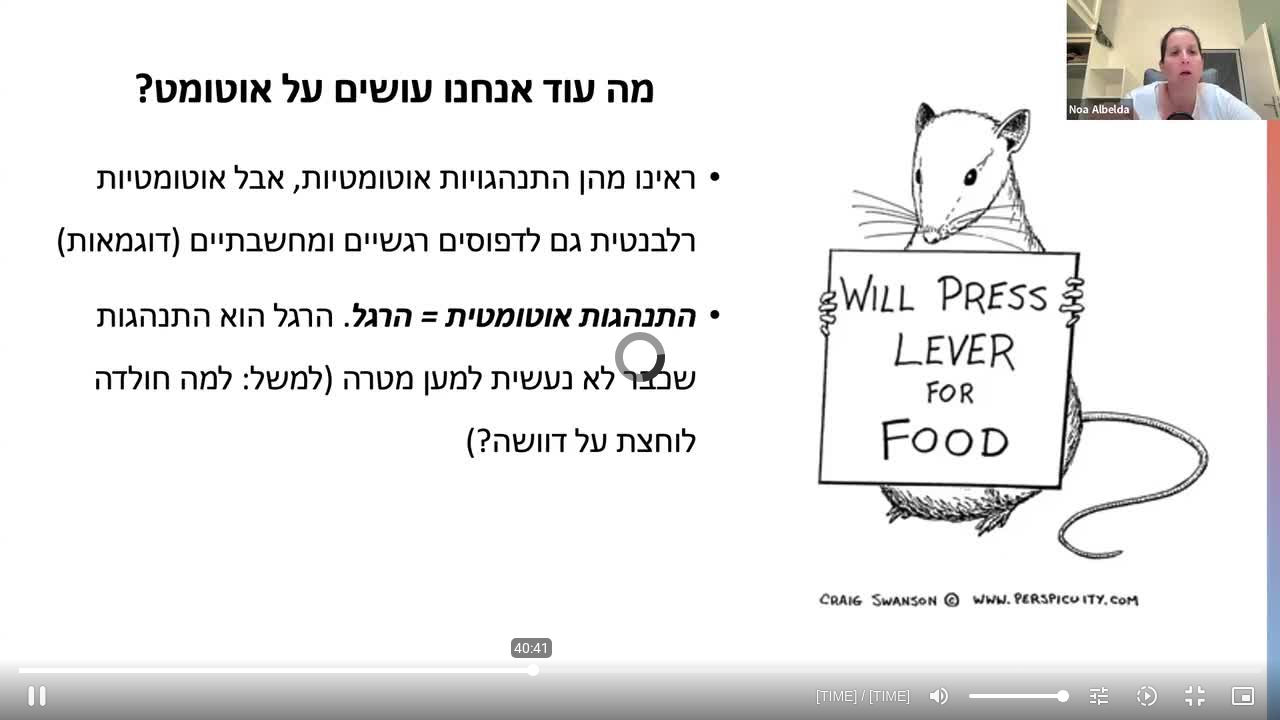 click at bounding box center [640, 670] 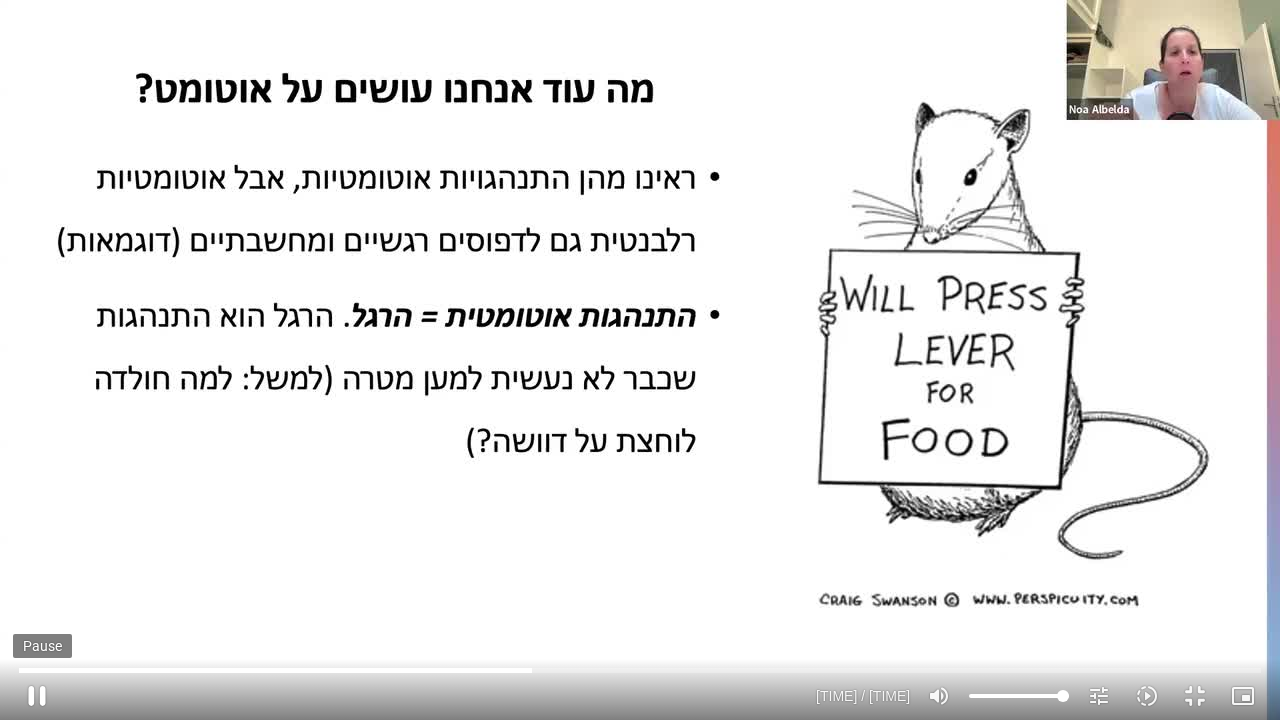 click on "pause" at bounding box center (37, 696) 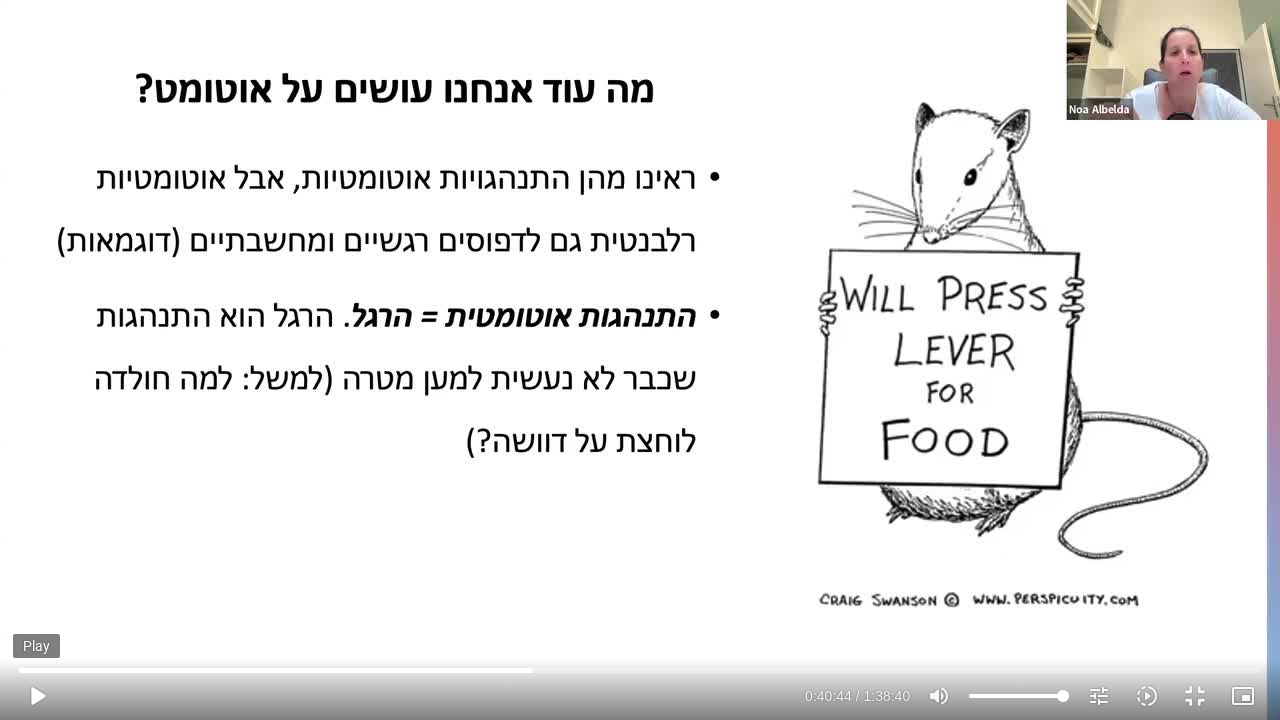 click on "play_arrow" at bounding box center (37, 696) 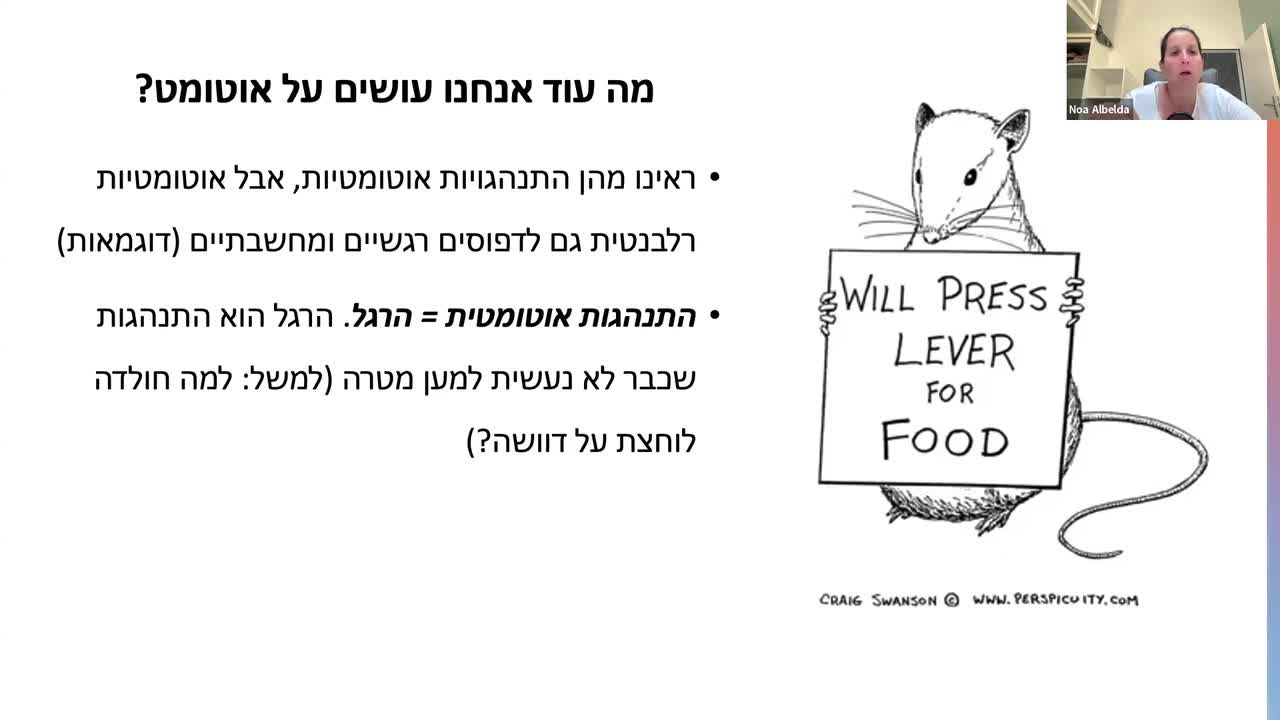 click on "pause" at bounding box center [37, 696] 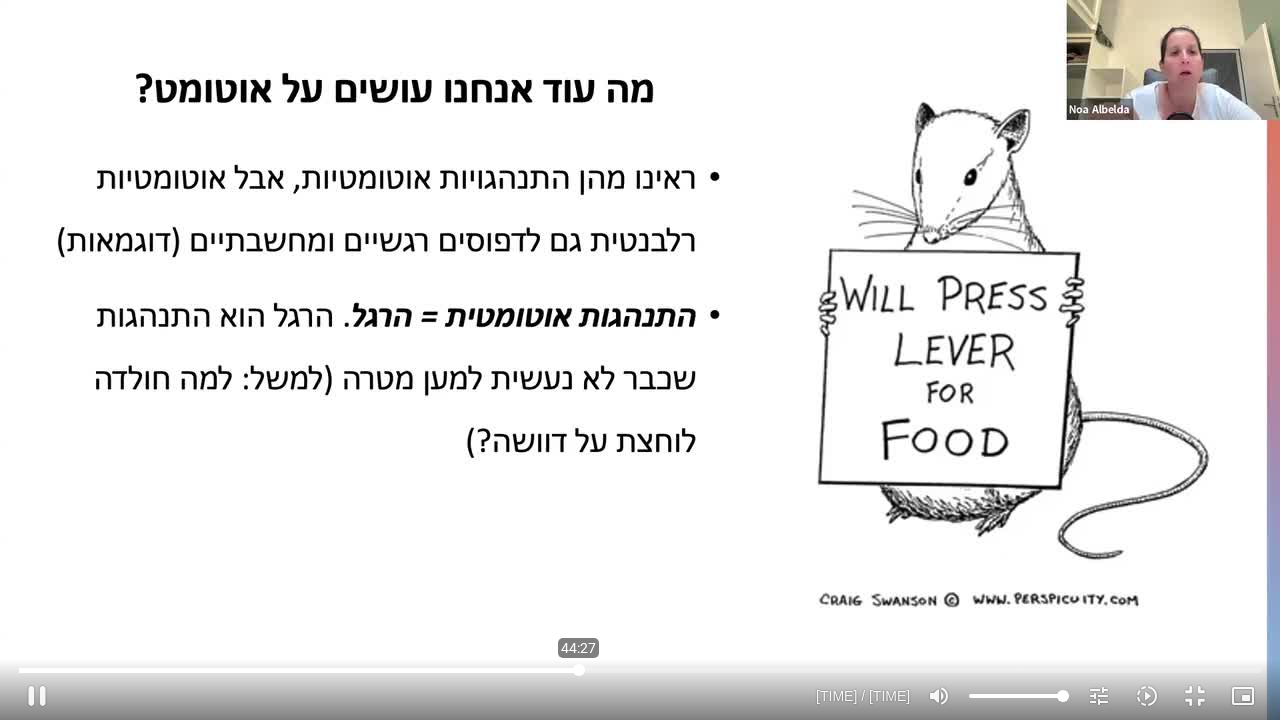 drag, startPoint x: 562, startPoint y: 669, endPoint x: 579, endPoint y: 672, distance: 17.262676 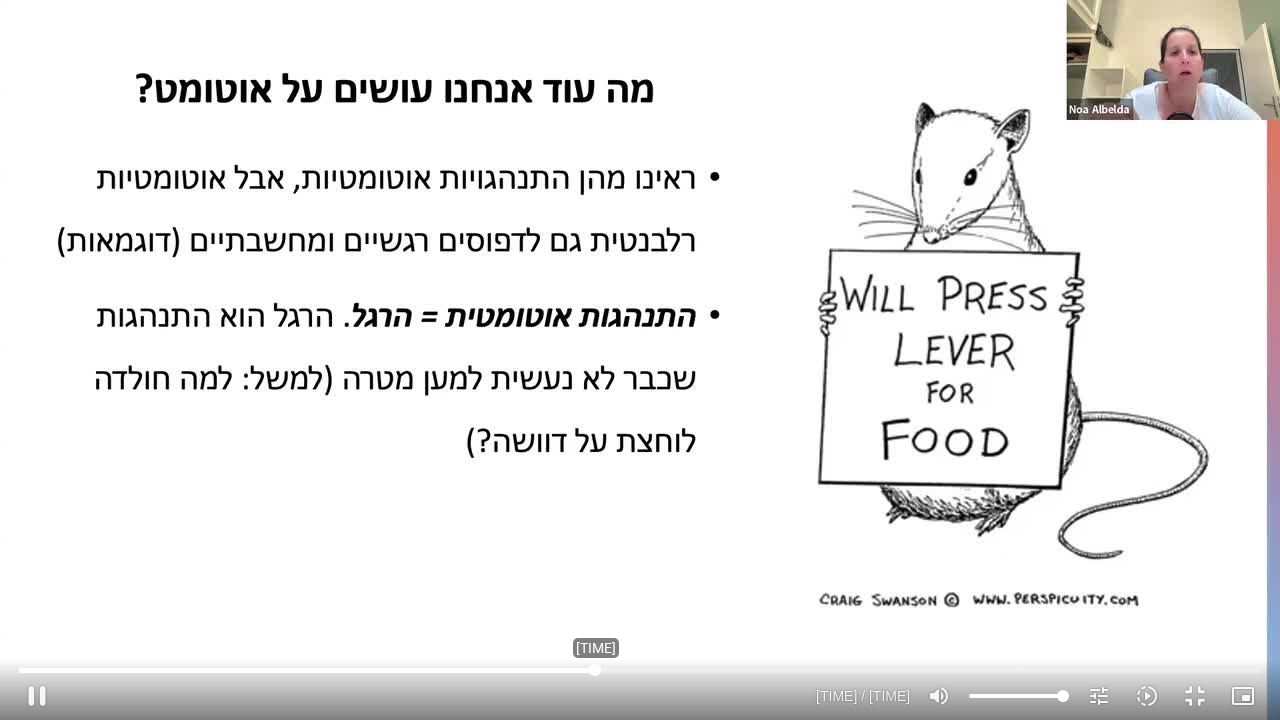 drag, startPoint x: 580, startPoint y: 669, endPoint x: 594, endPoint y: 678, distance: 16.643316 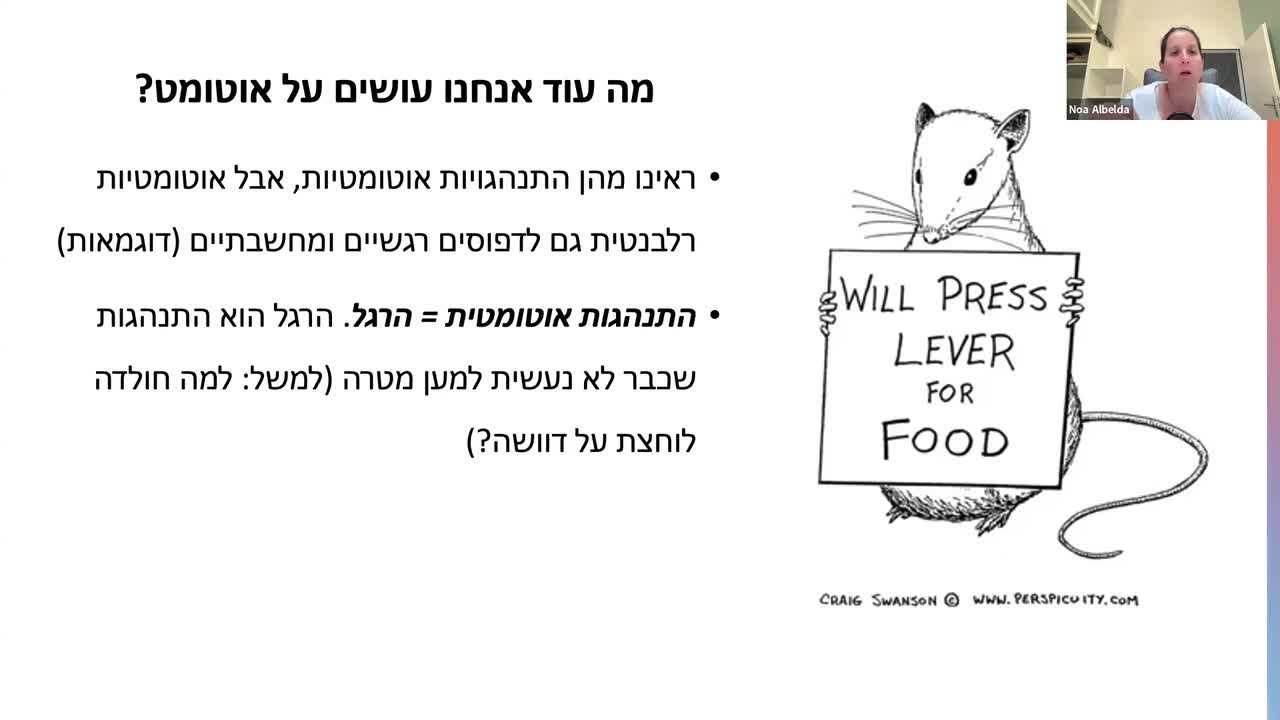 click at bounding box center [436, 696] 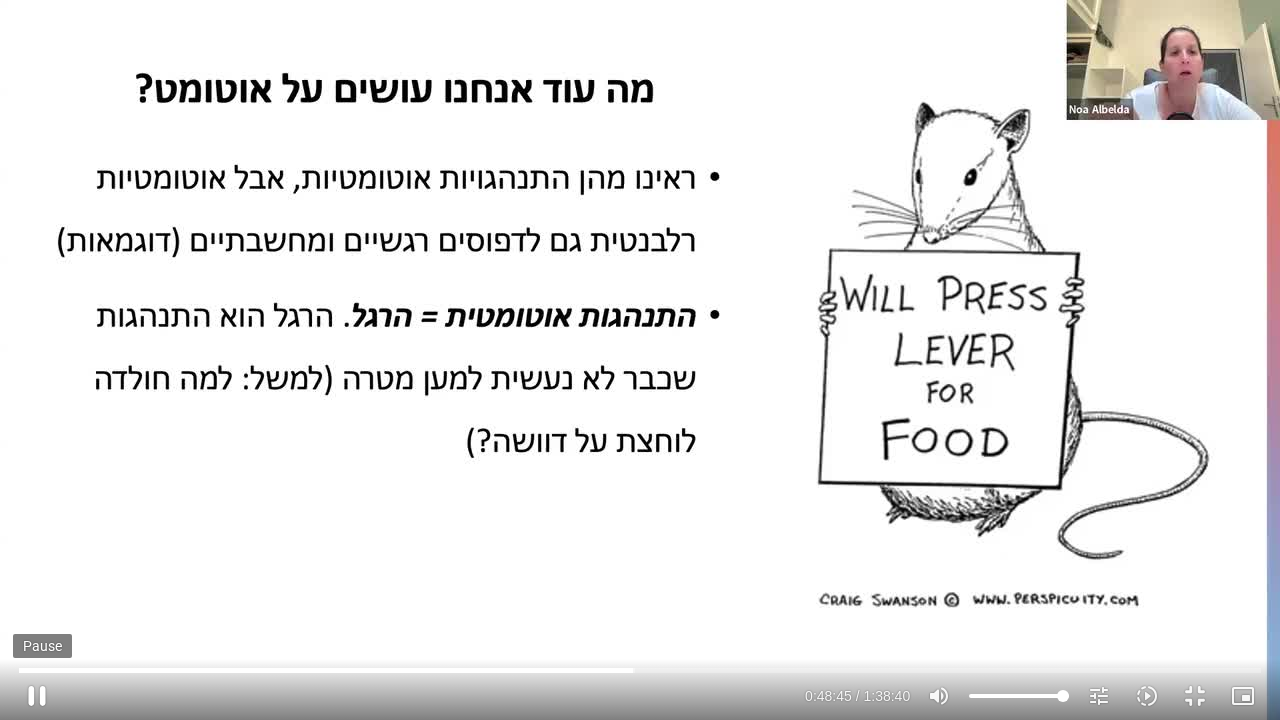 click on "pause" at bounding box center [37, 696] 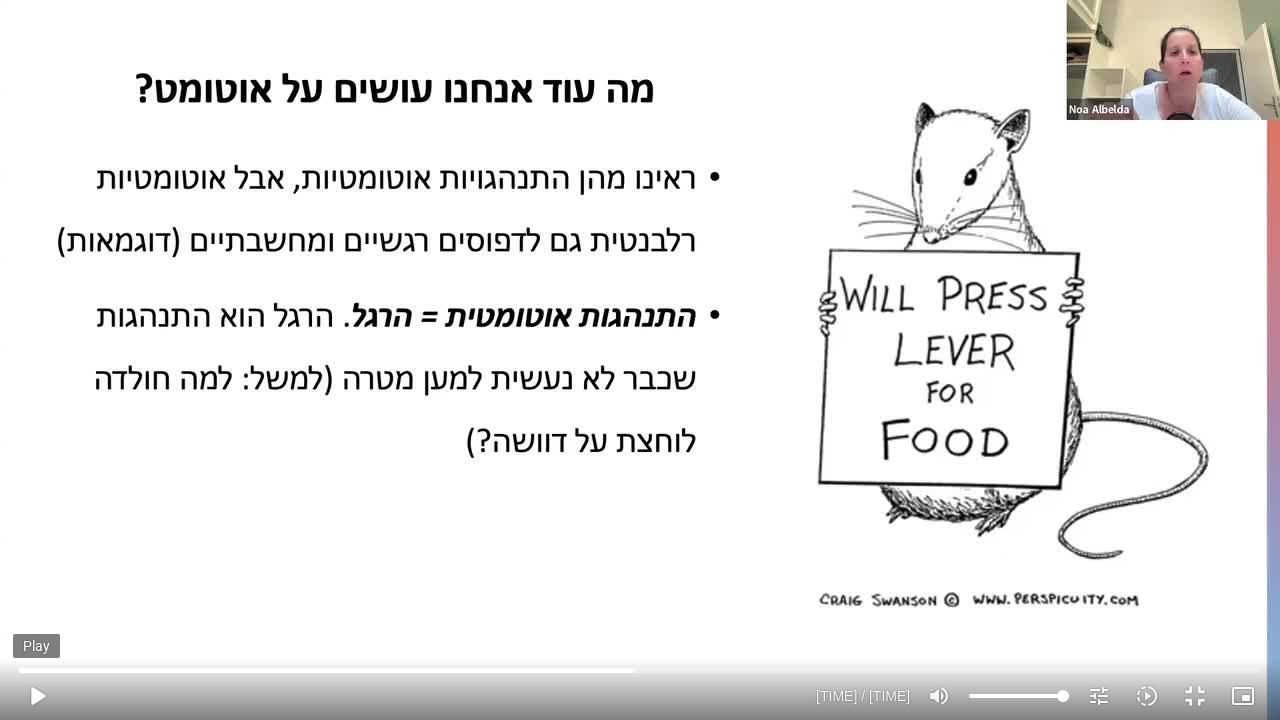 click on "play_arrow" at bounding box center (37, 696) 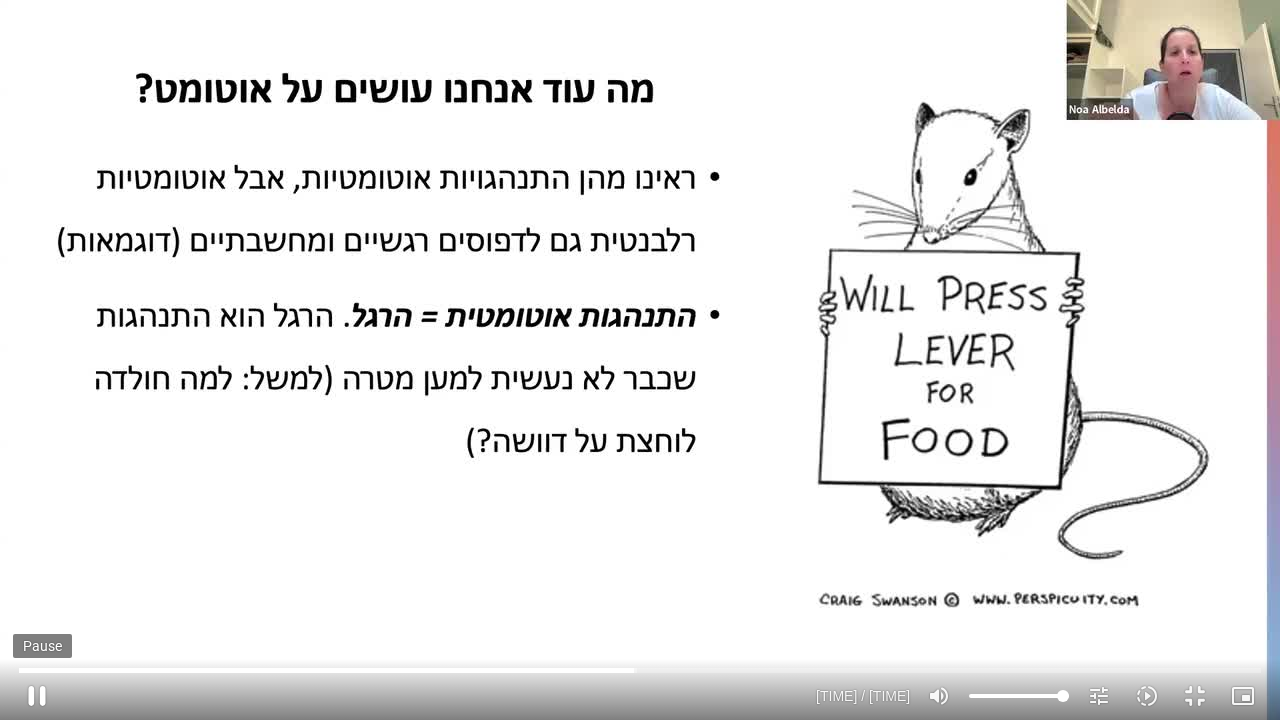 click on "pause" at bounding box center (37, 696) 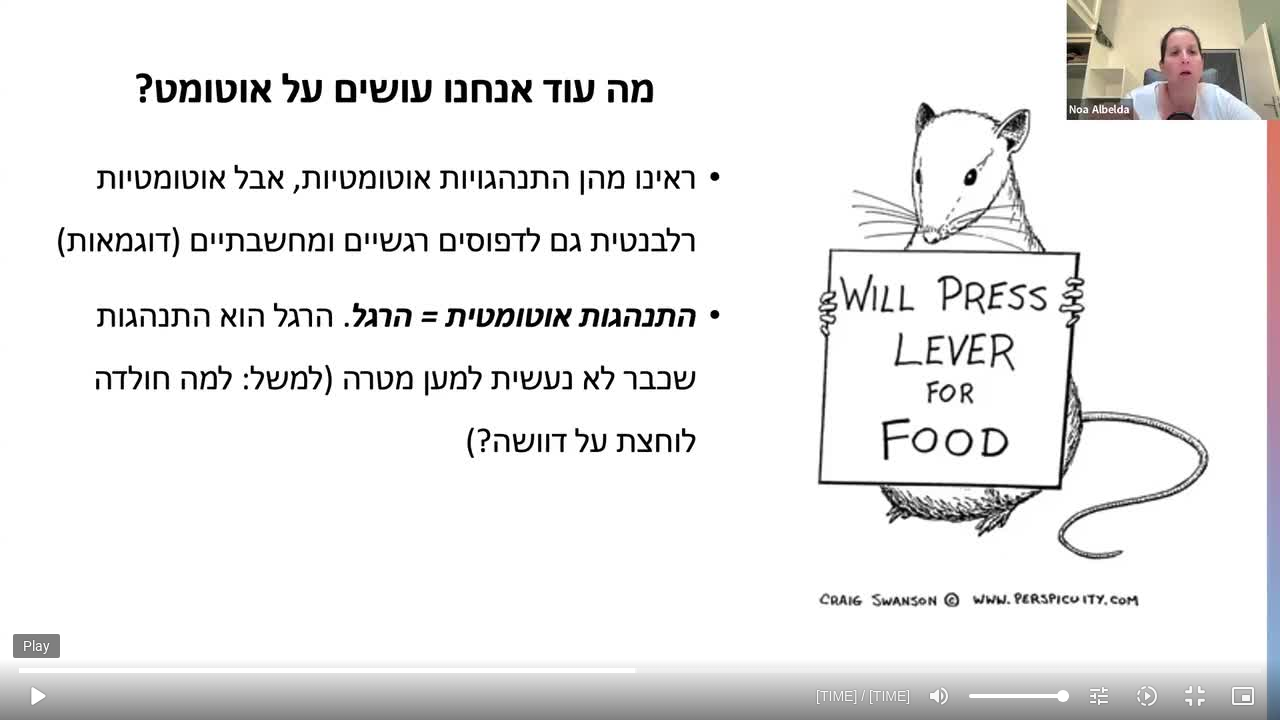 click on "play_arrow" at bounding box center [37, 696] 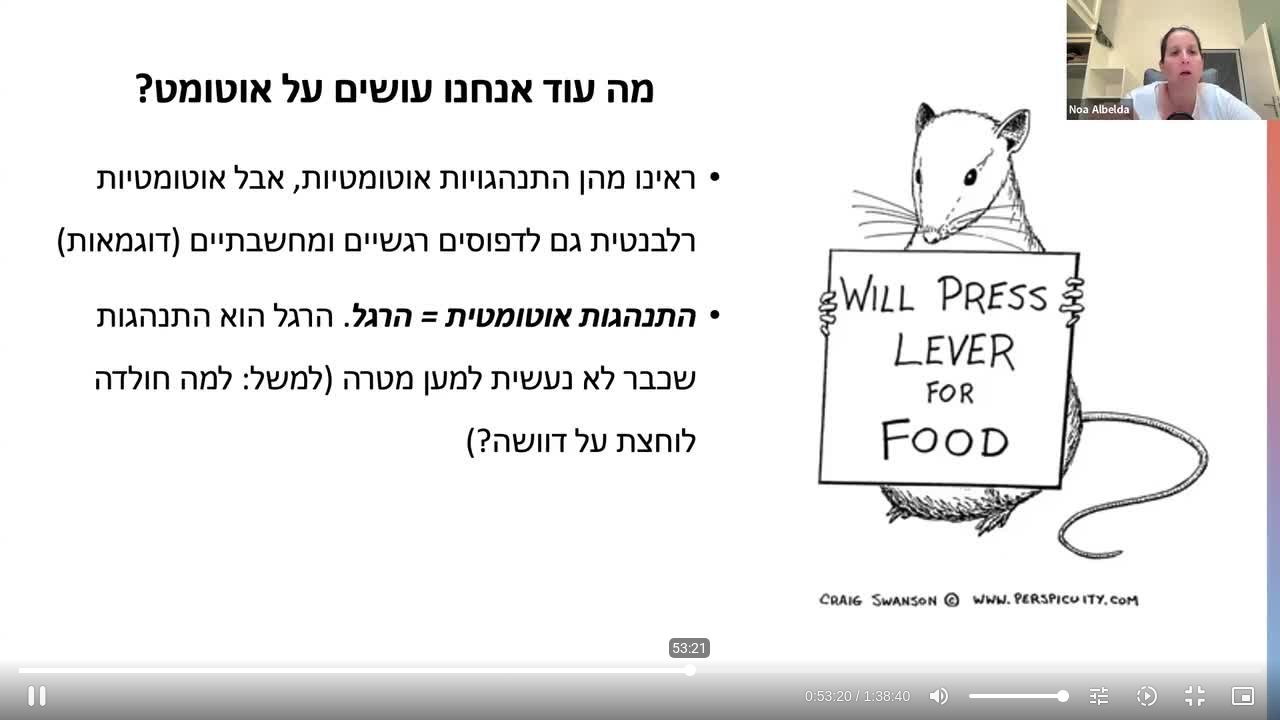 drag, startPoint x: 665, startPoint y: 669, endPoint x: 690, endPoint y: 674, distance: 25.495098 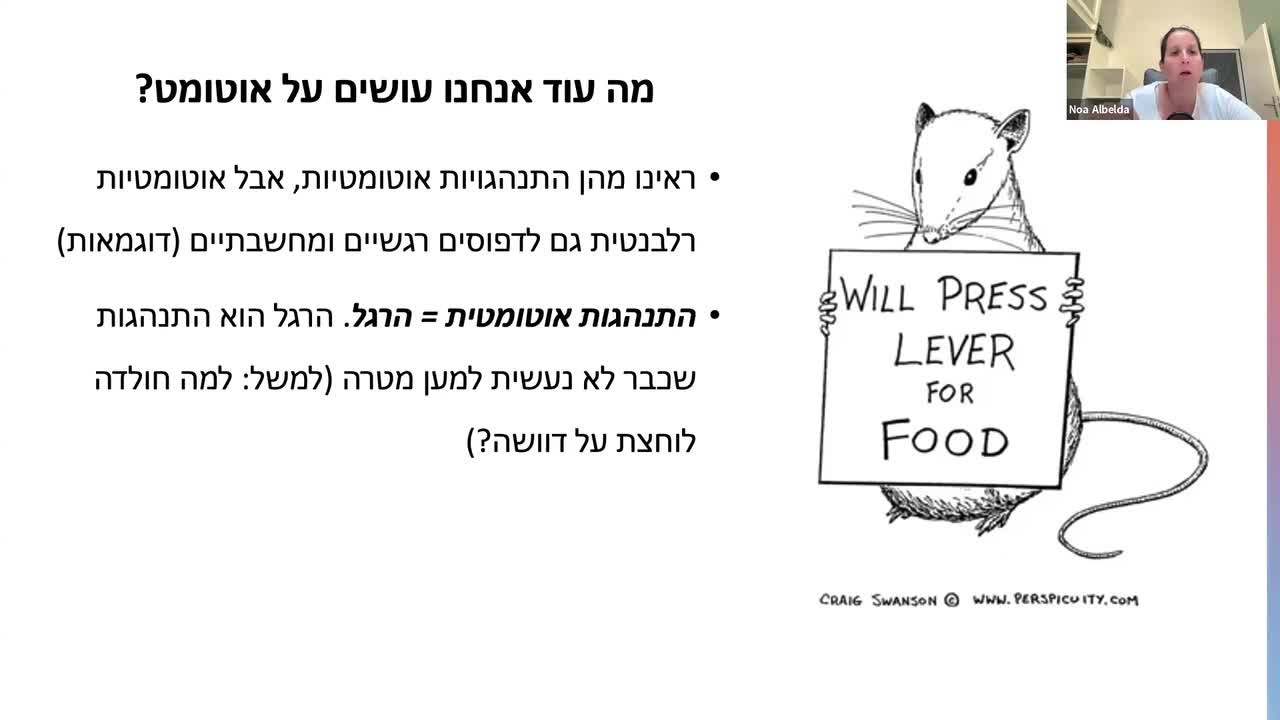 click at bounding box center (430, 696) 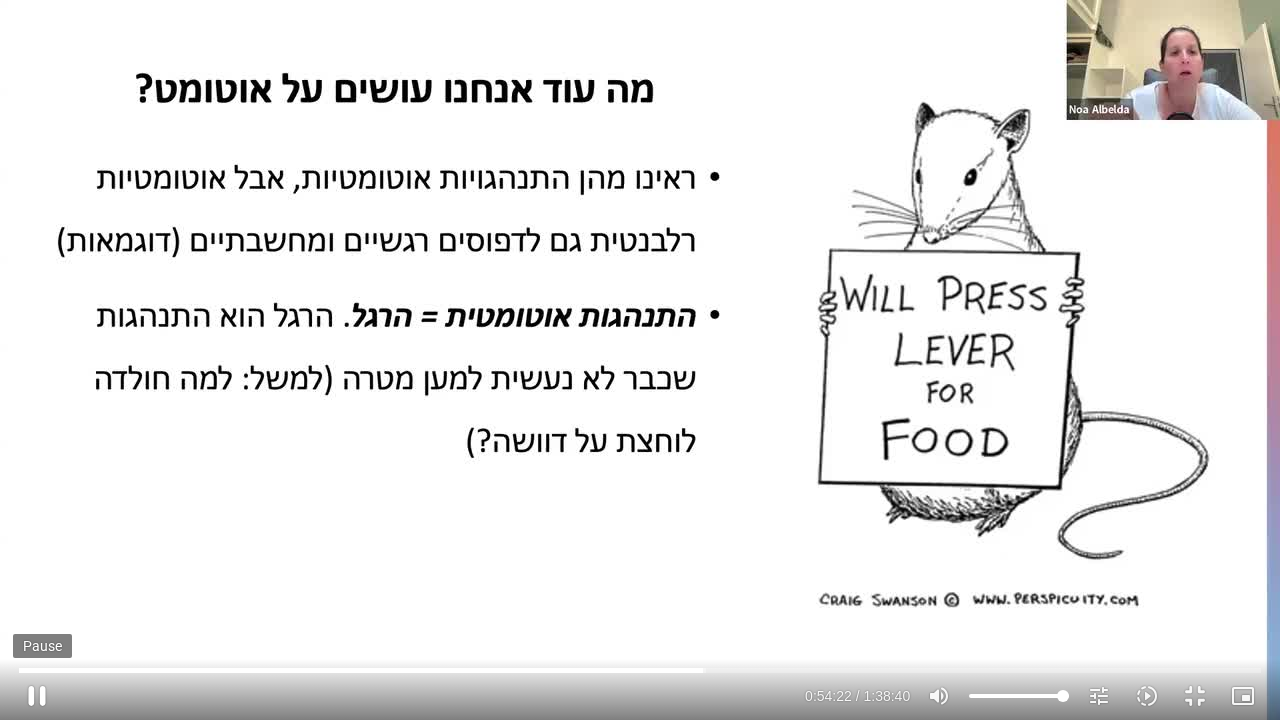 click on "pause" at bounding box center (37, 696) 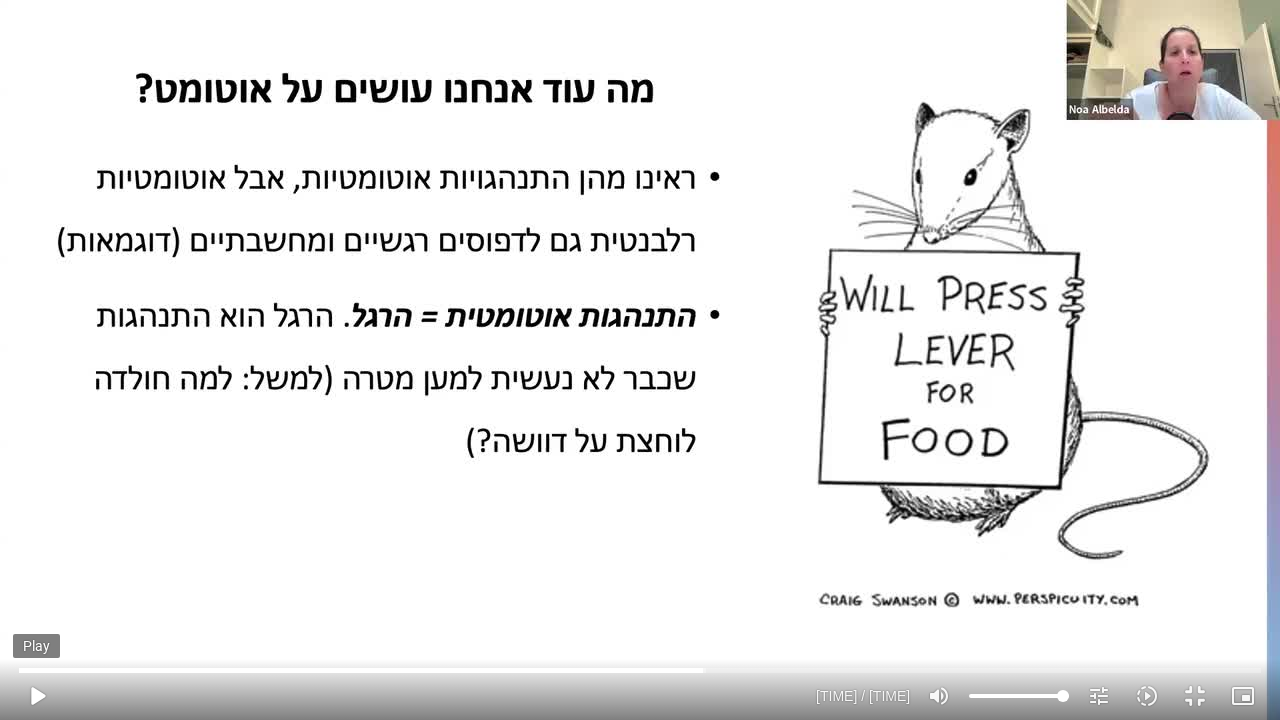 click on "play_arrow" at bounding box center (37, 696) 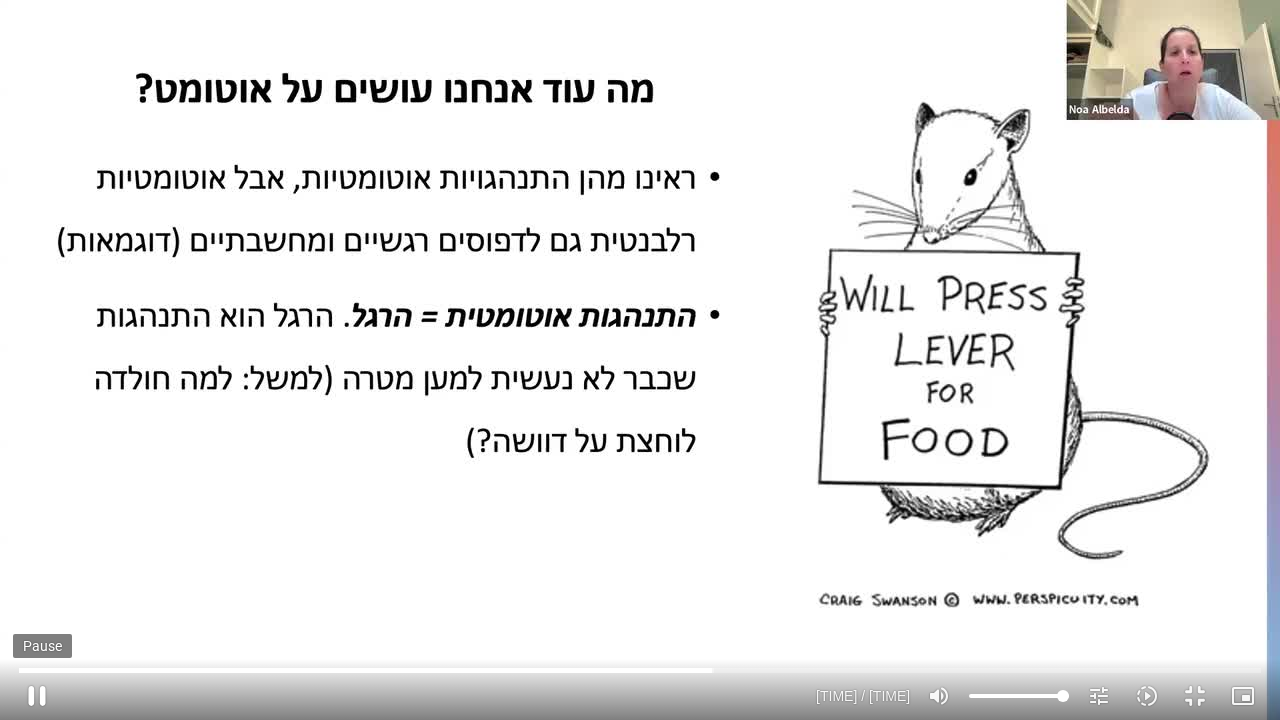 click on "pause" at bounding box center (37, 696) 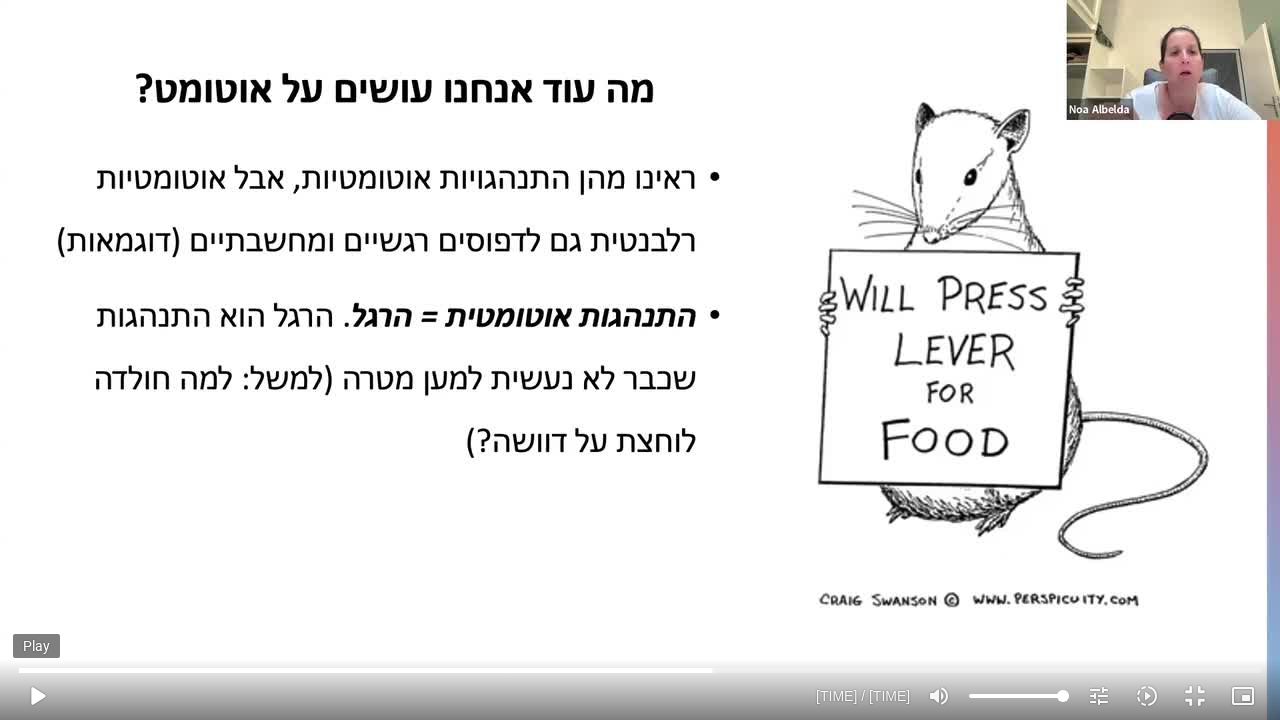 click on "play_arrow" at bounding box center [37, 696] 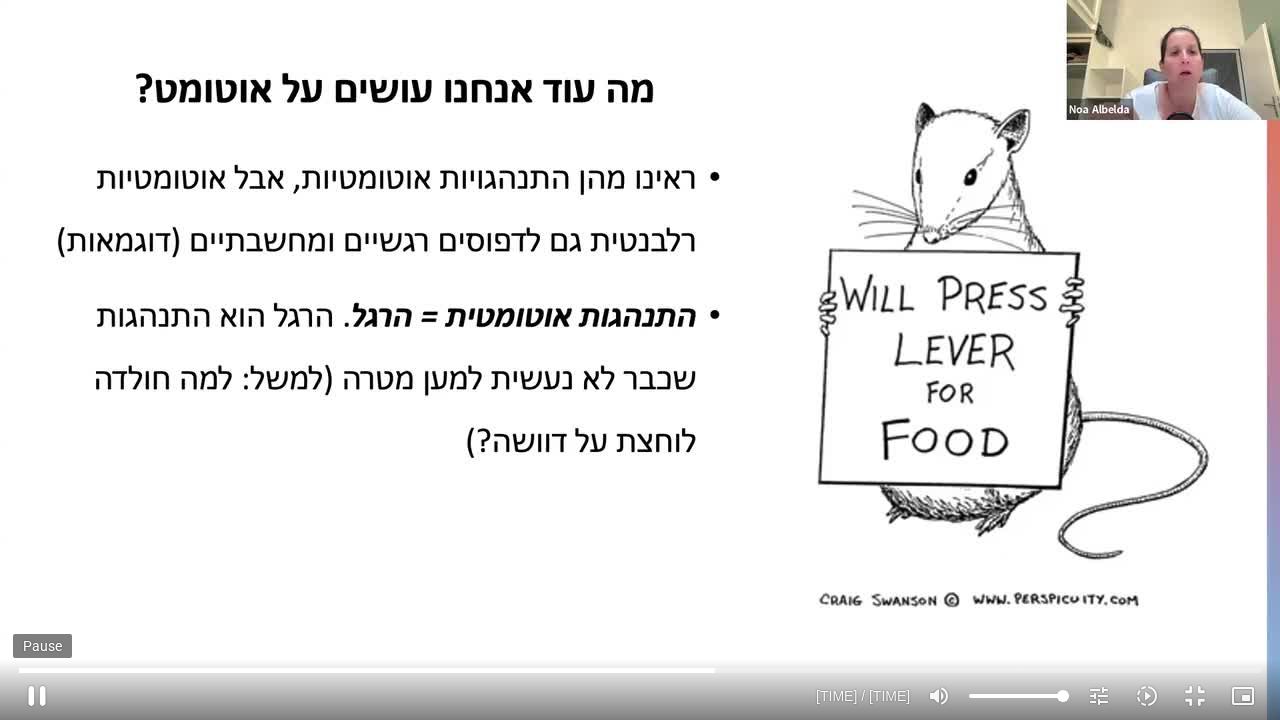 click on "pause" at bounding box center [37, 696] 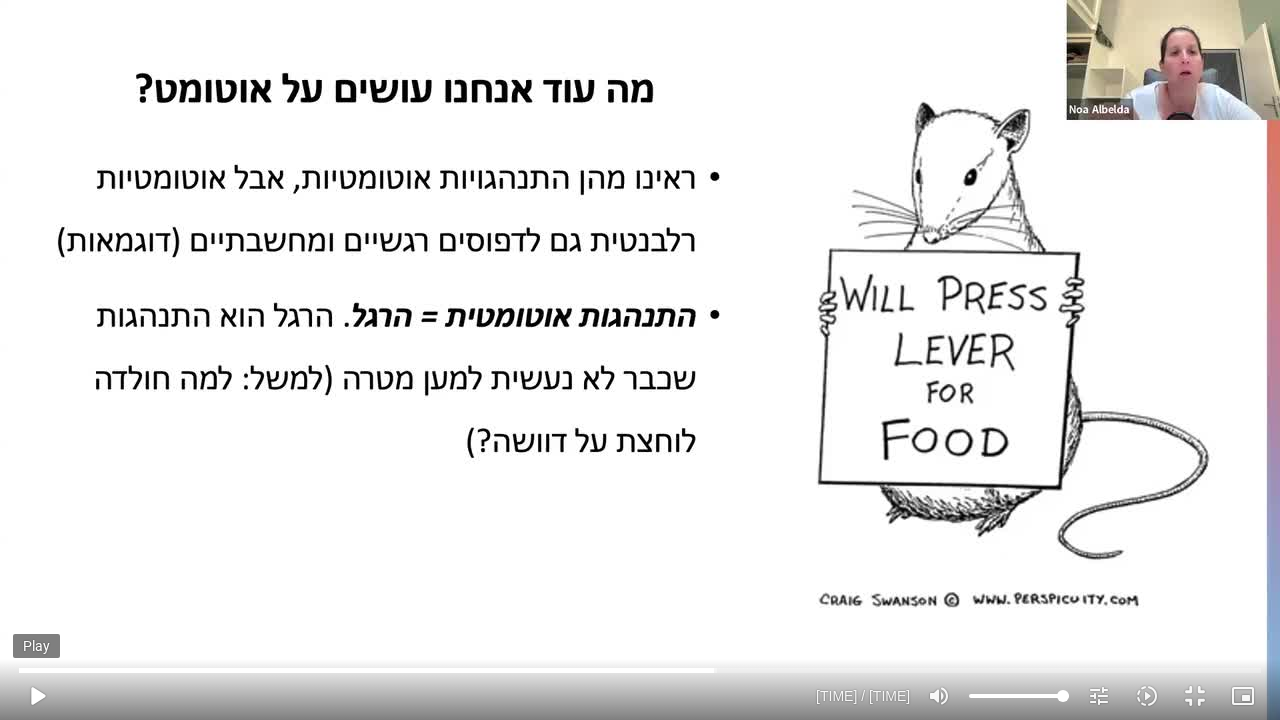 click on "play_arrow" at bounding box center [37, 696] 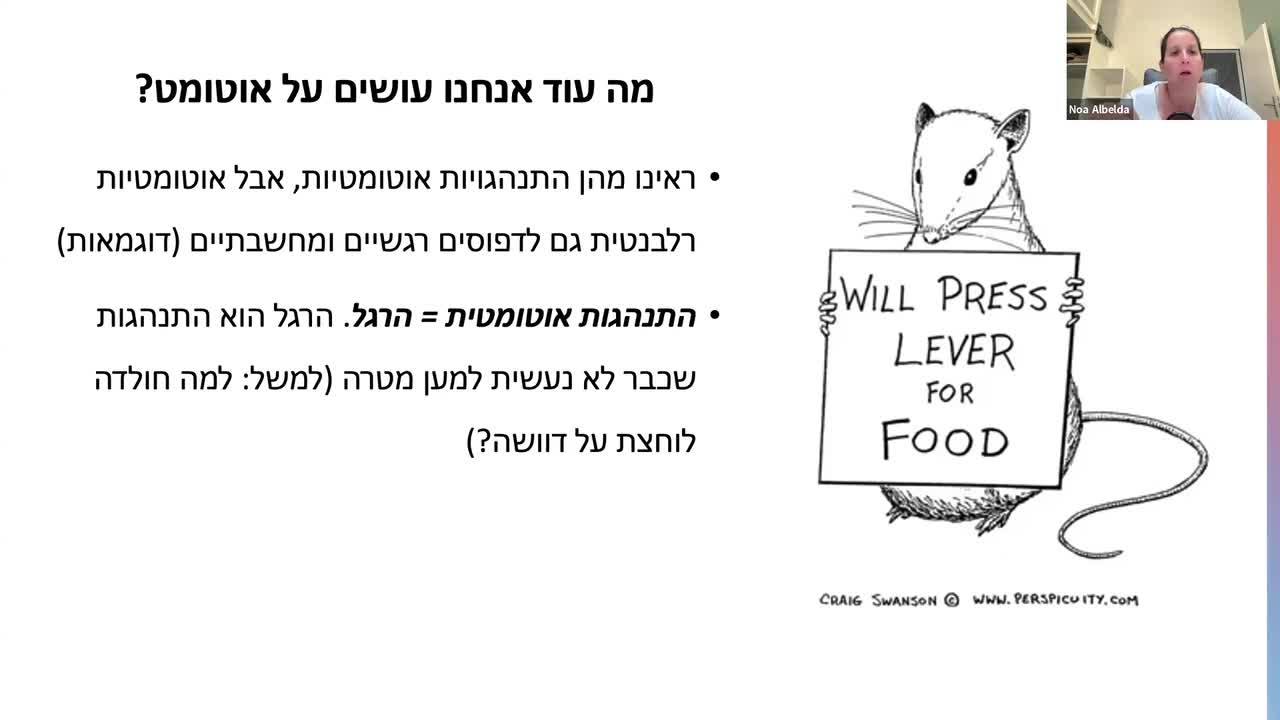 click on "pause" at bounding box center (37, 696) 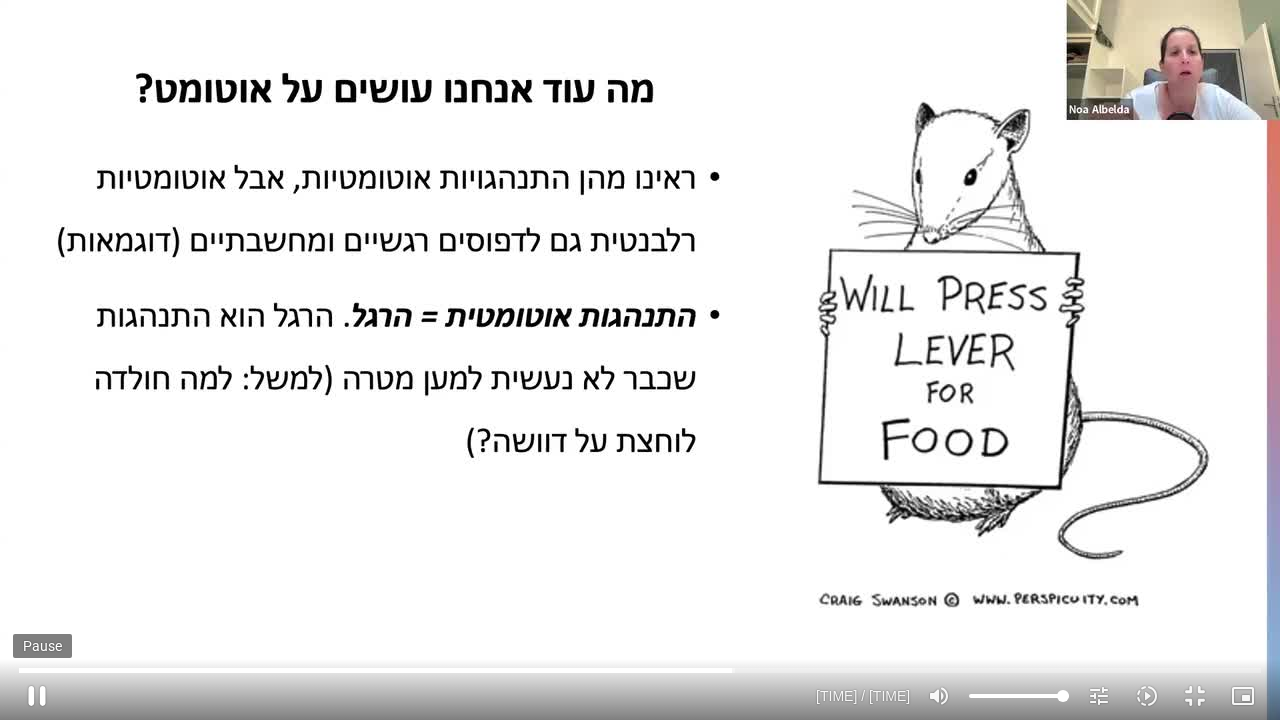 click on "pause" at bounding box center (37, 696) 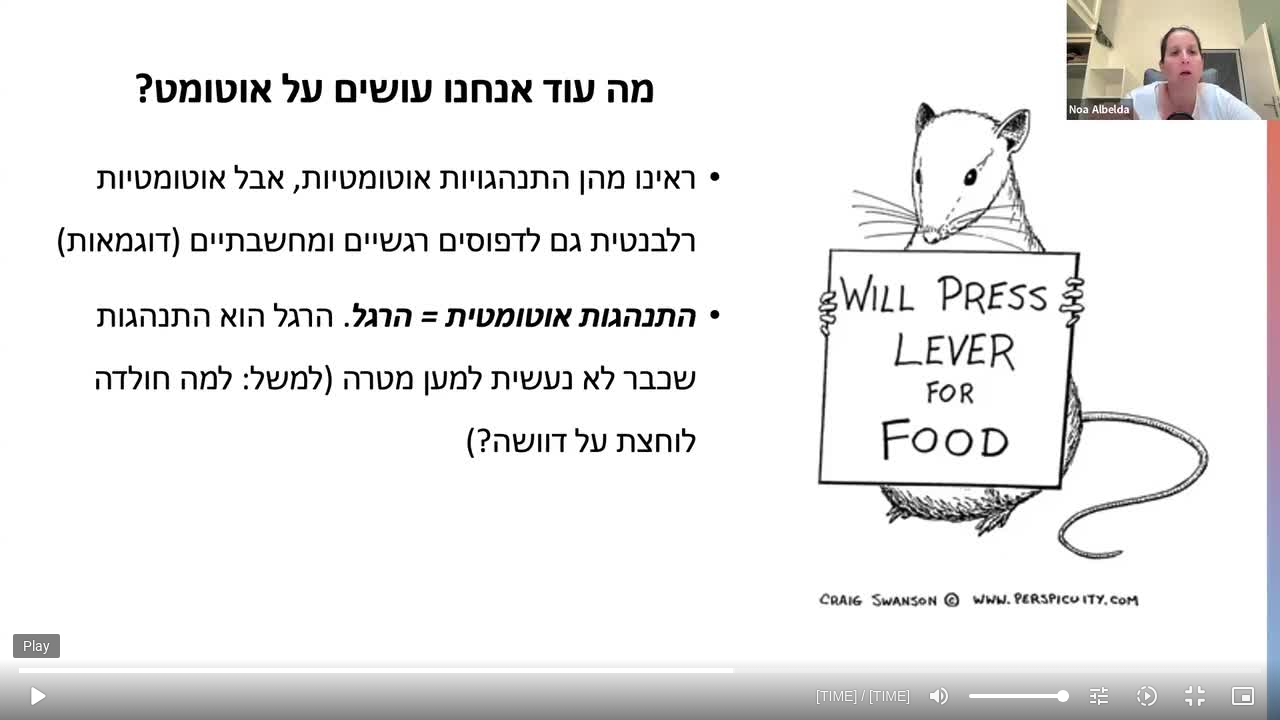 click on "play_arrow" at bounding box center [37, 696] 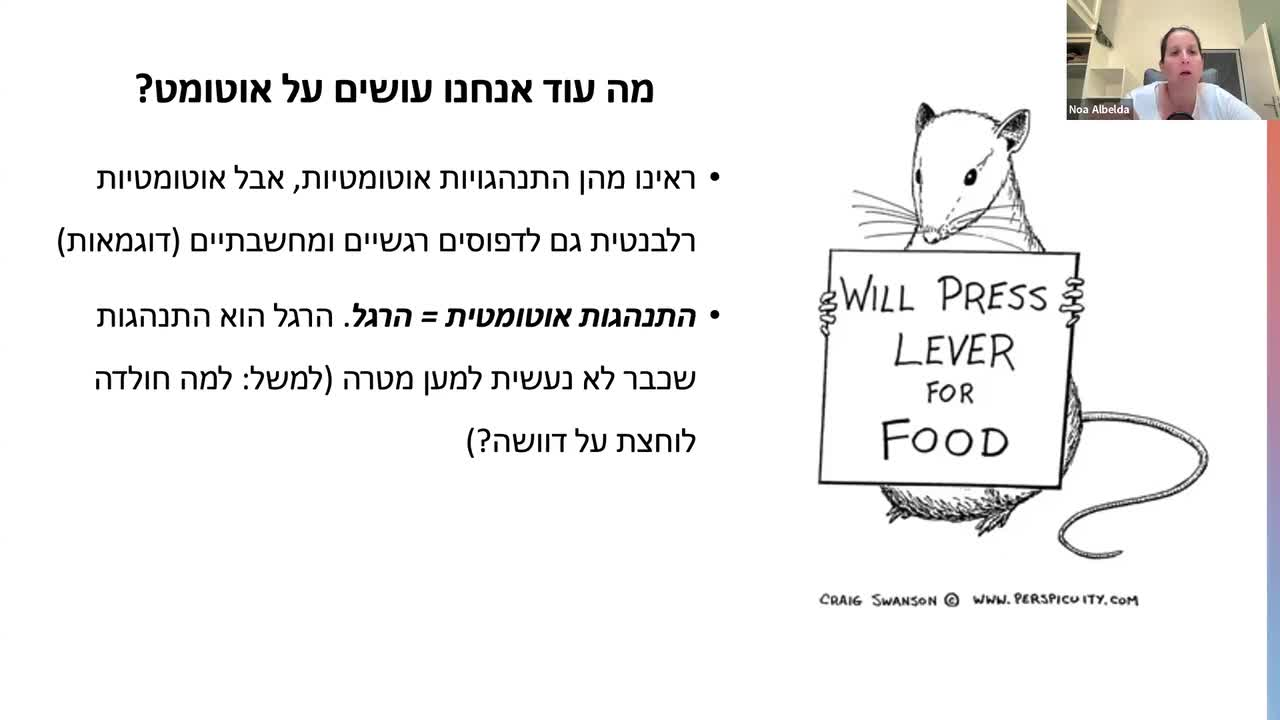 click on "pause" at bounding box center (37, 696) 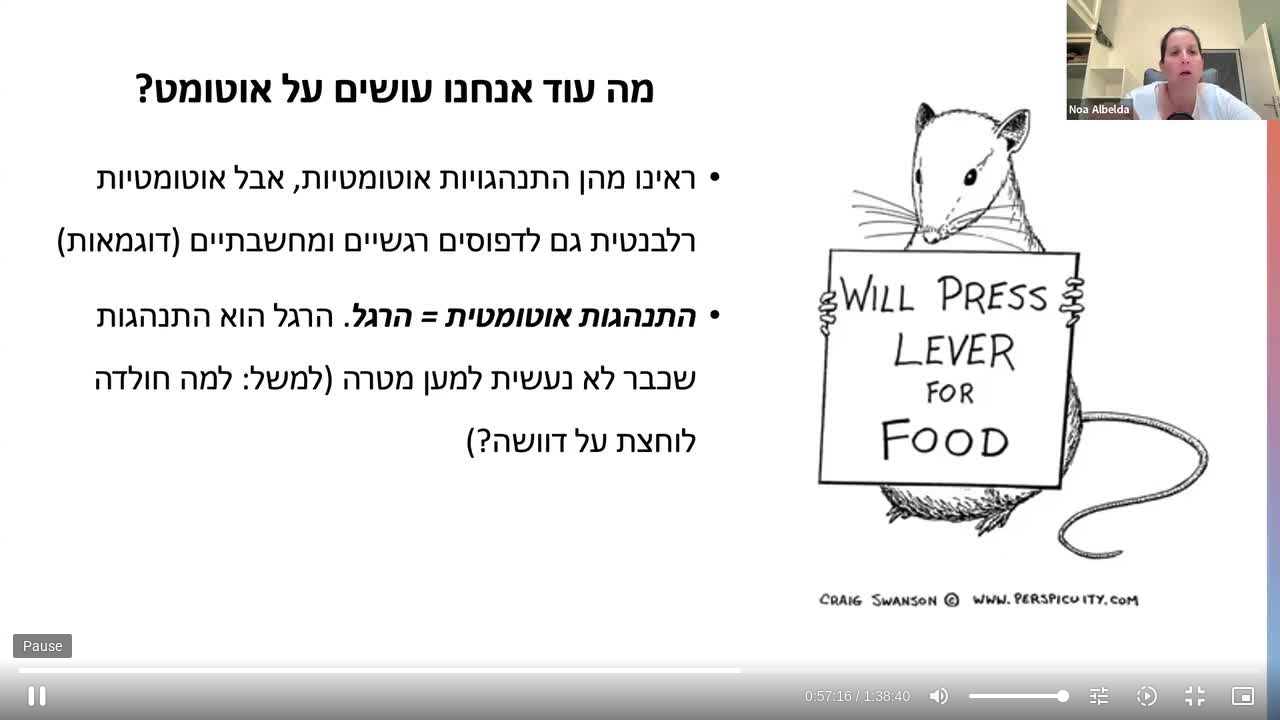 click on "pause" at bounding box center (37, 696) 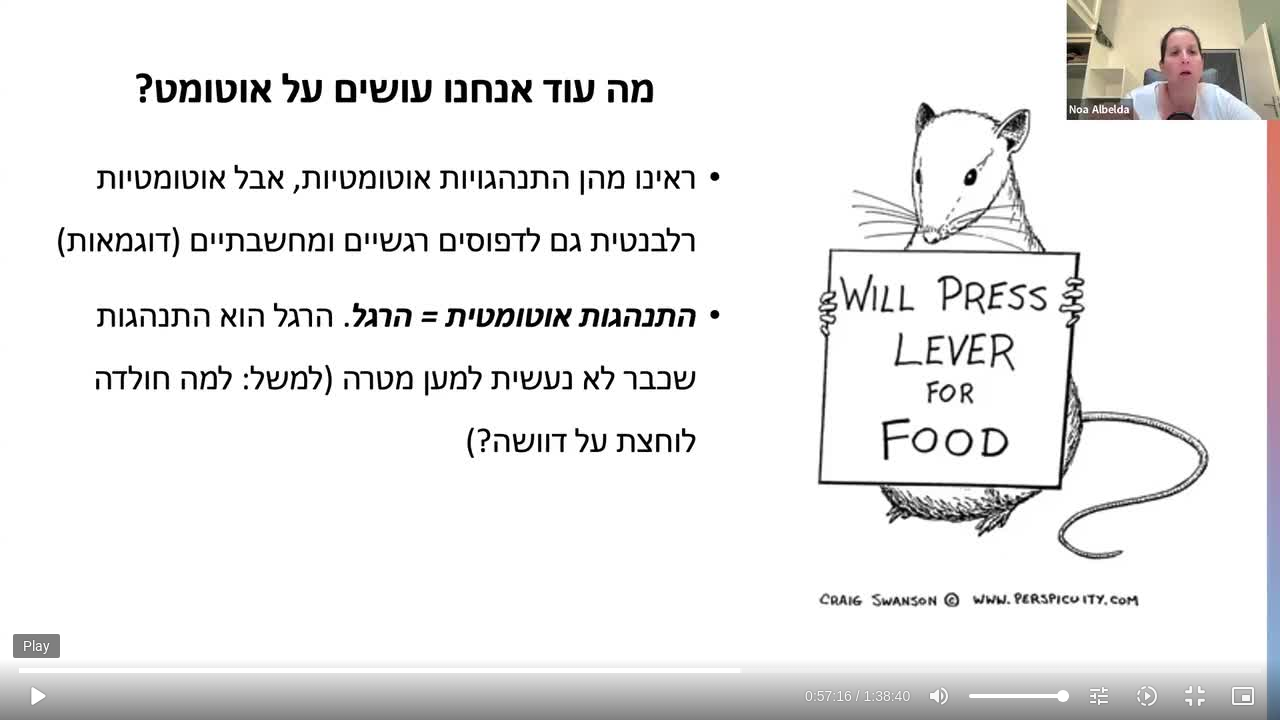 click on "play_arrow" at bounding box center [37, 696] 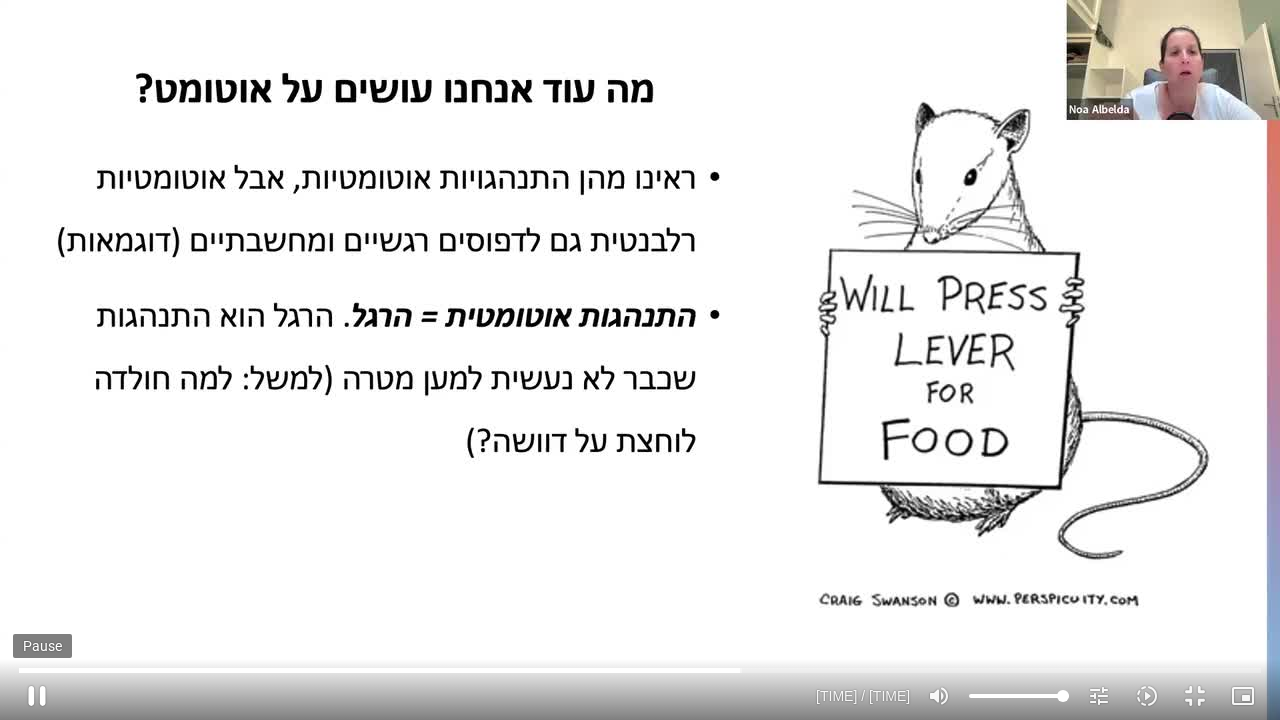 type on "3437.488038" 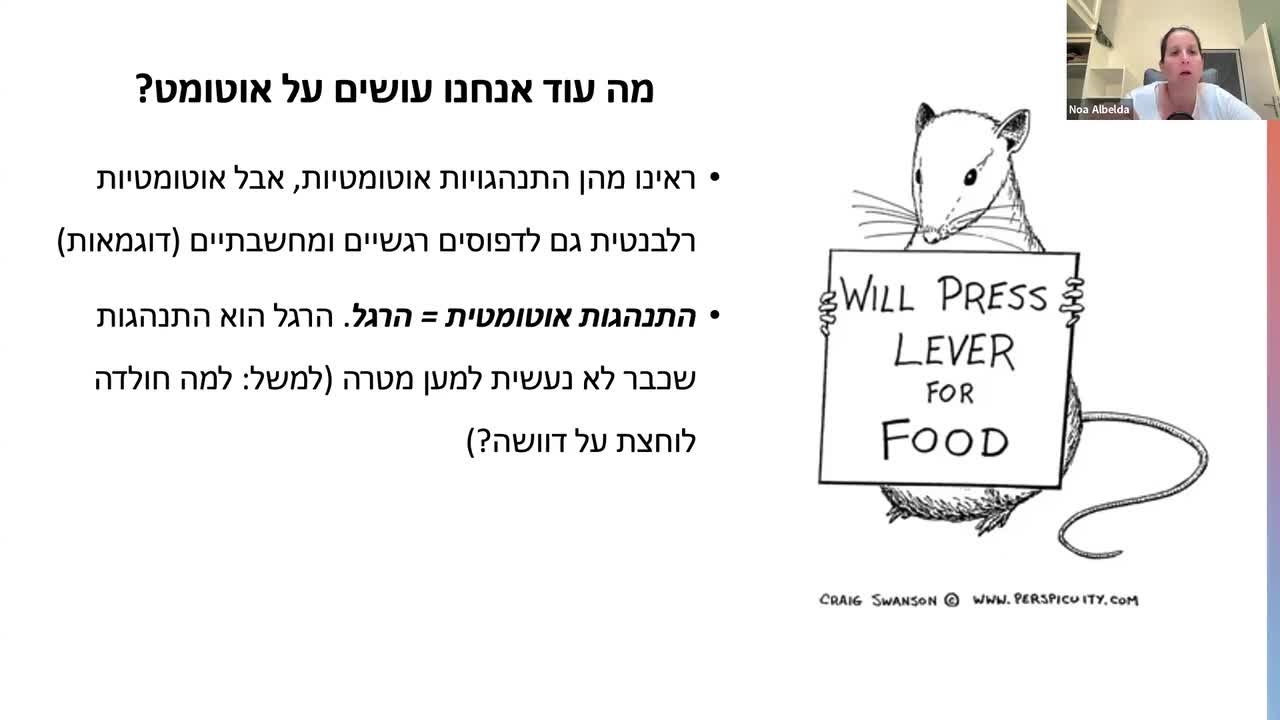 type 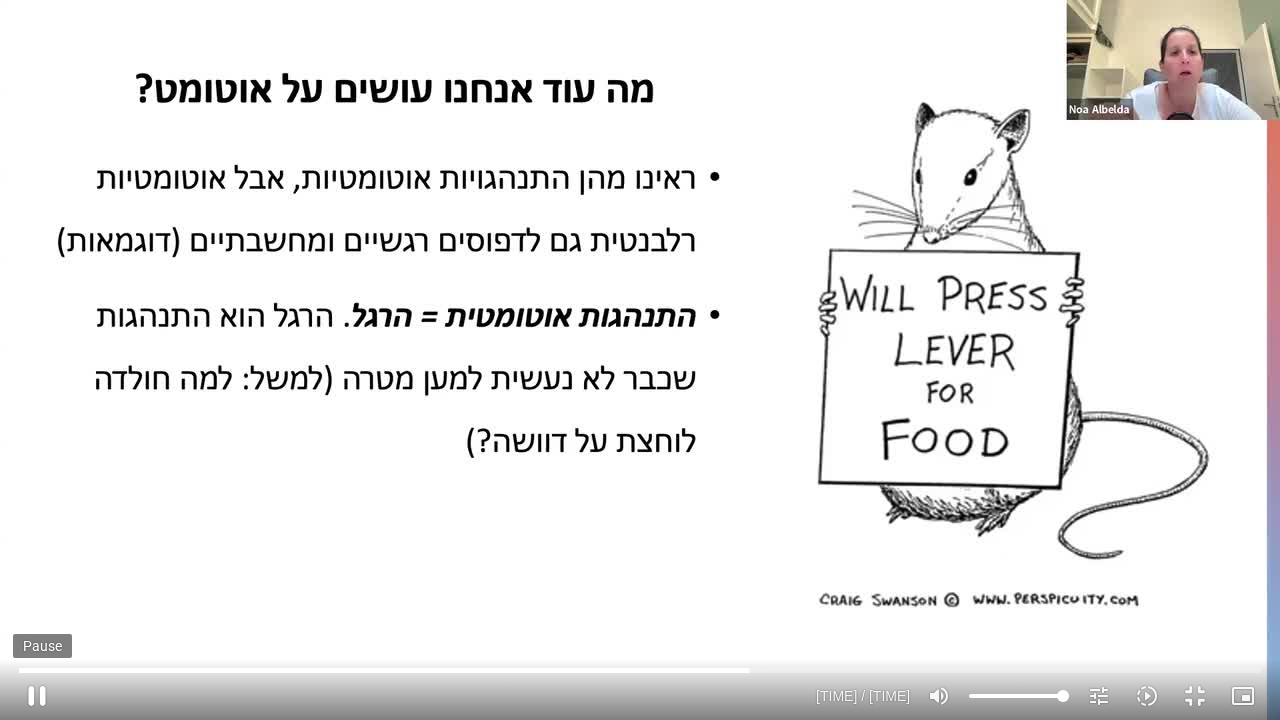 click on "pause" at bounding box center (37, 696) 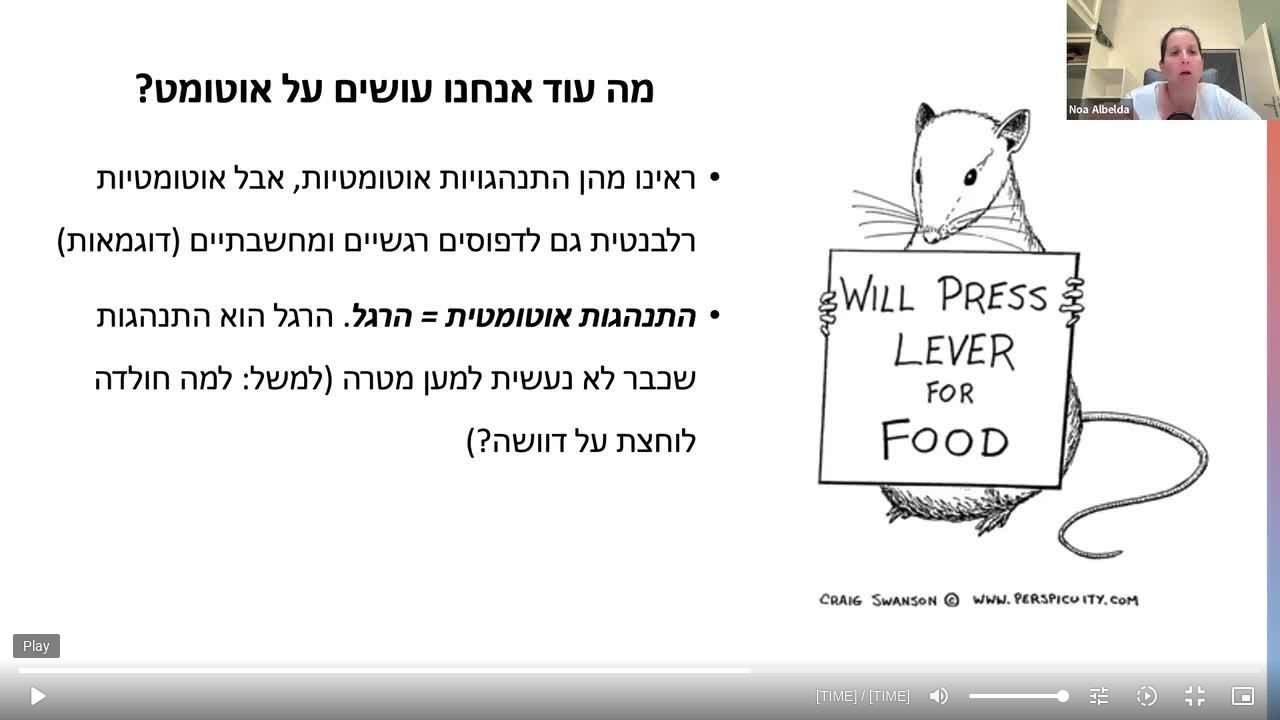 click on "play_arrow" at bounding box center [37, 696] 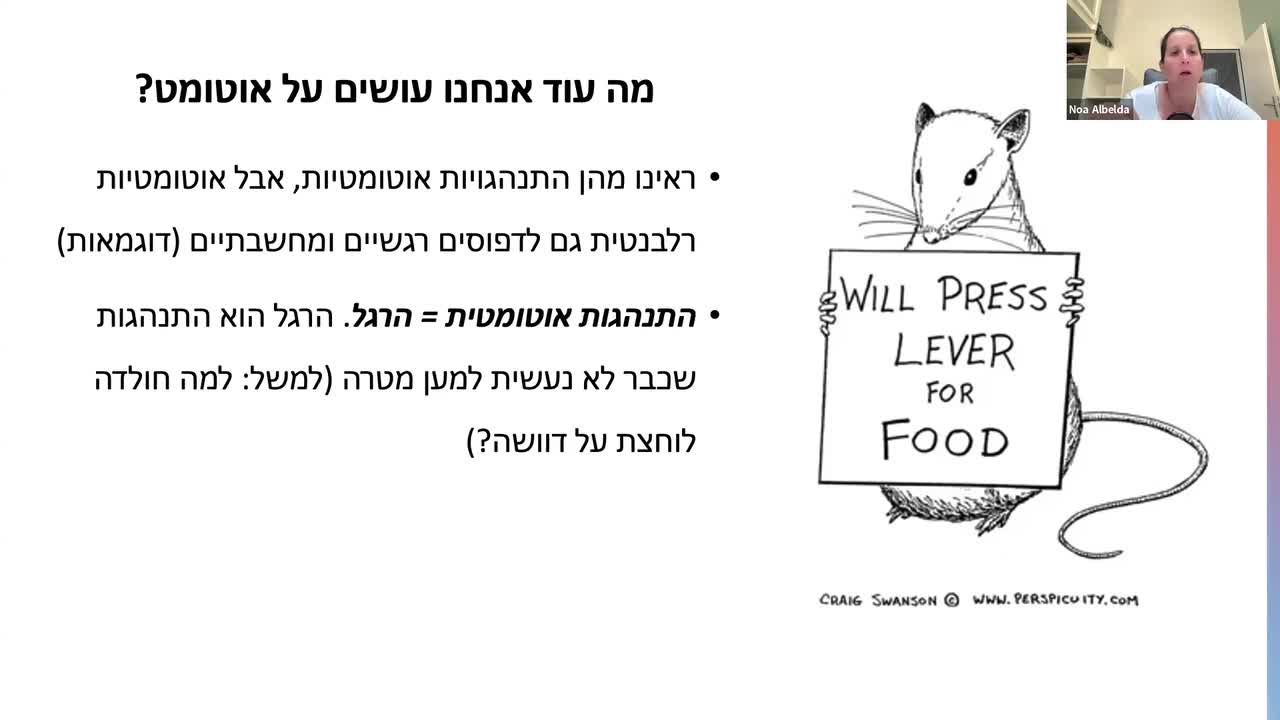 click on "pause" at bounding box center (37, 696) 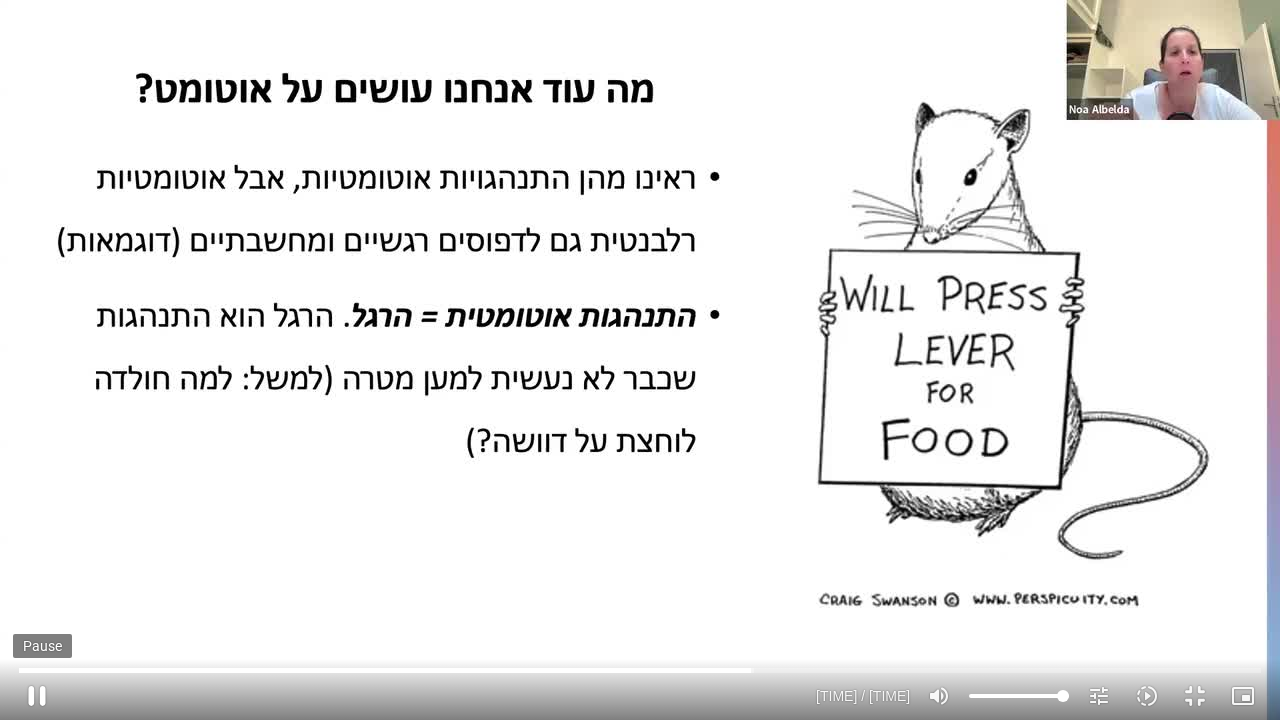 click on "pause" at bounding box center (37, 696) 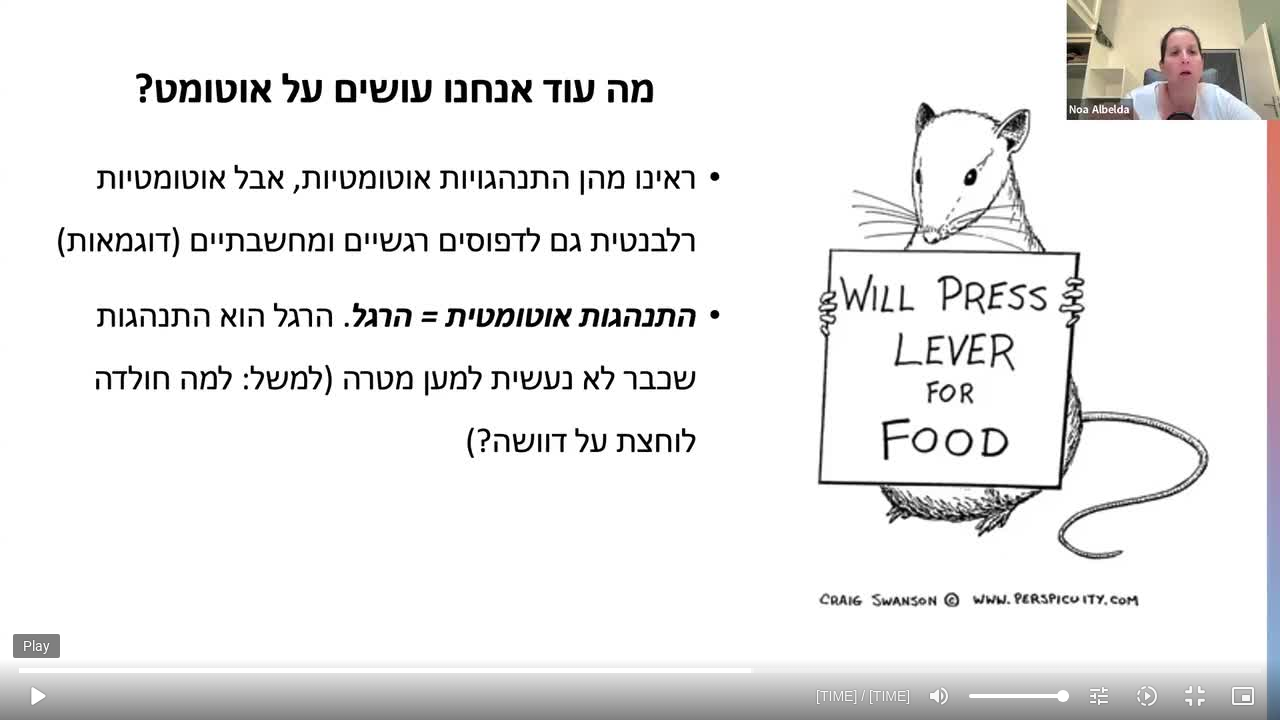 click on "play_arrow" at bounding box center (37, 696) 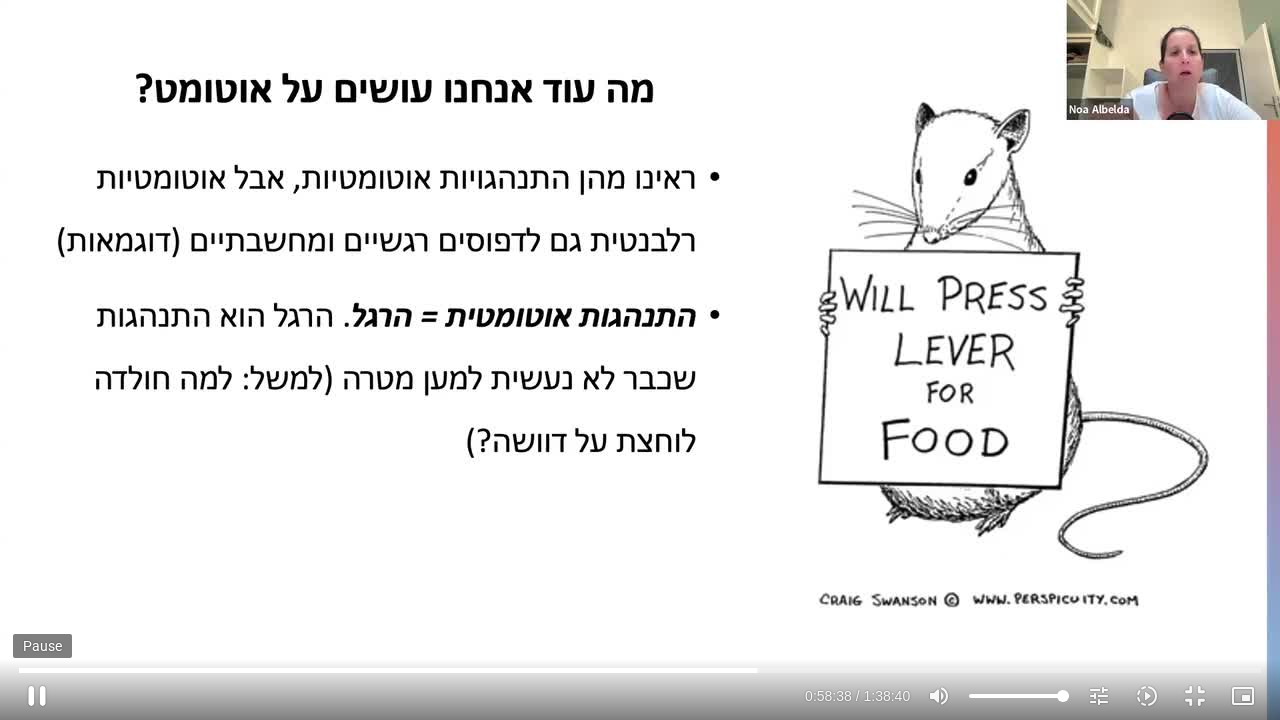 click on "Skip Ad [TIME] pause [TIME] / [TIME] volume_up Mute tune Resolution Auto 720p slow_motion_video Playback speed 1x 1x fullscreen_exit picture_in_picture_alt Picture-in-Picture Off" at bounding box center [640, 687] 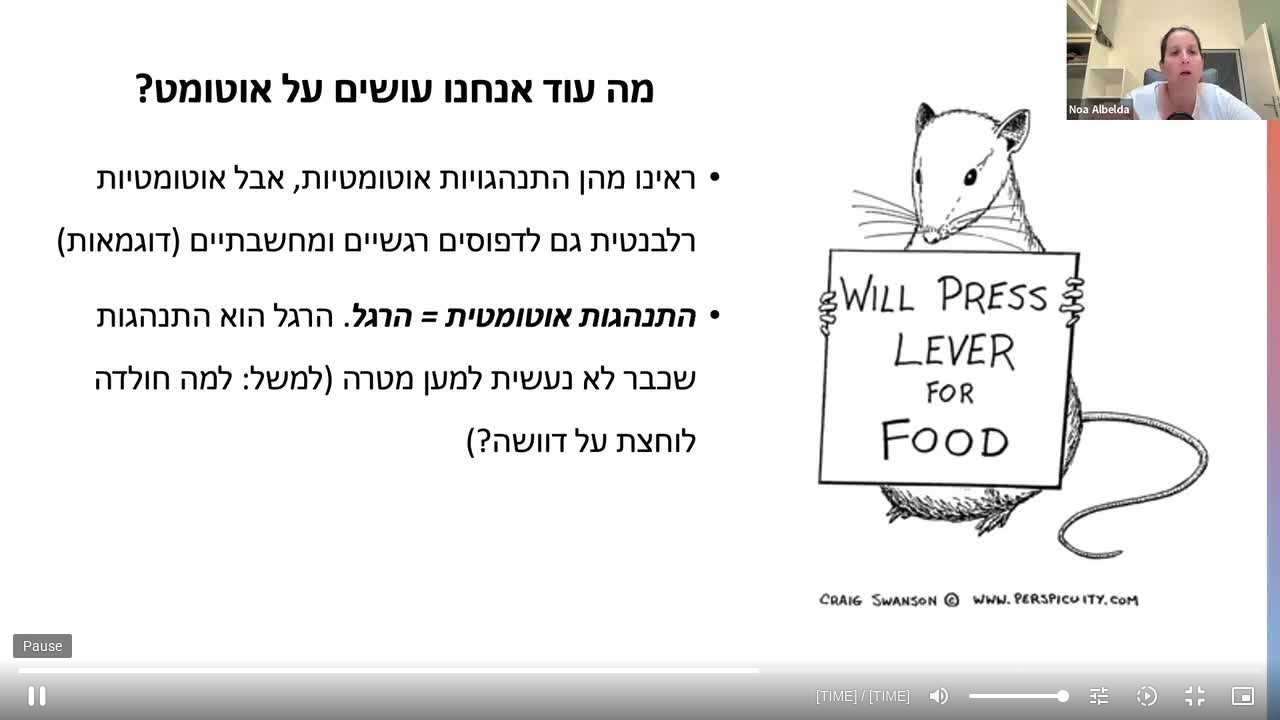 click on "pause" at bounding box center (37, 696) 